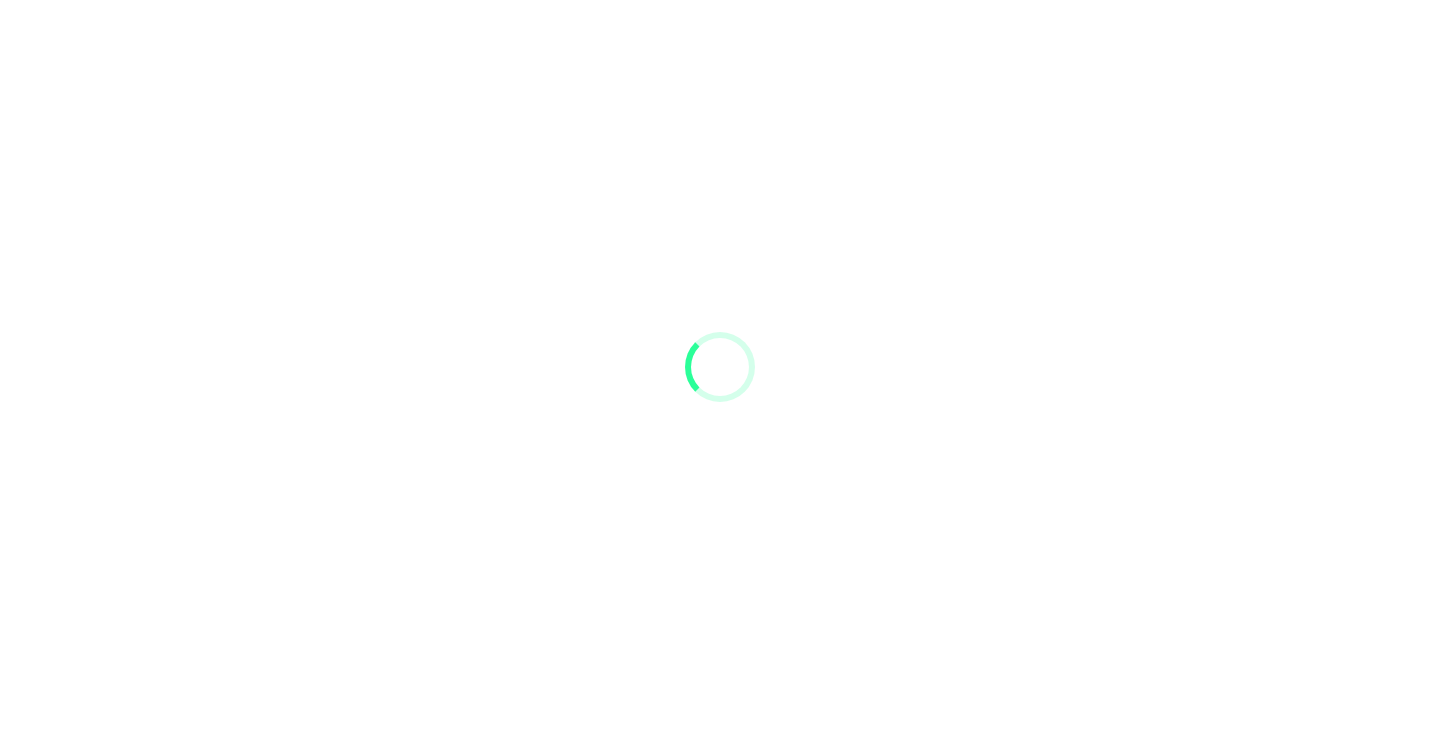 scroll, scrollTop: 0, scrollLeft: 0, axis: both 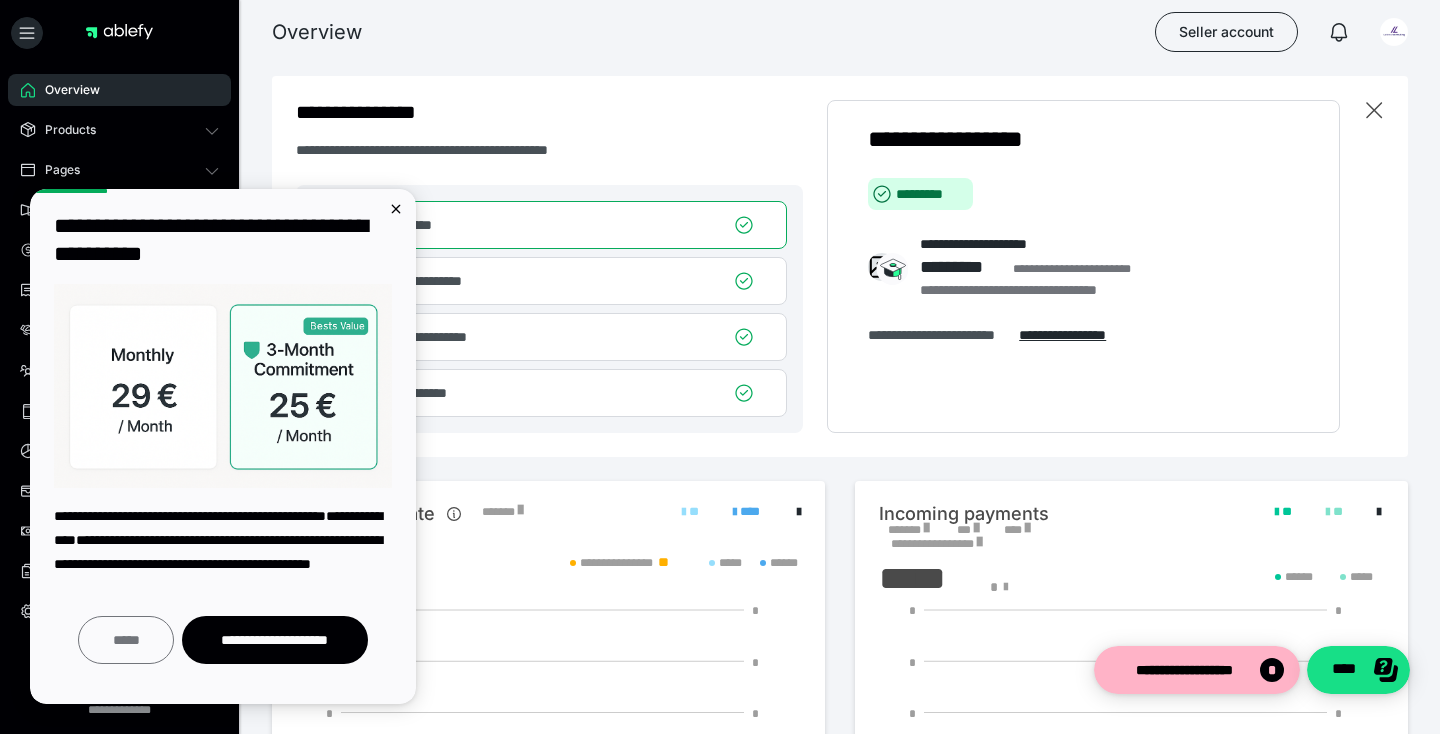 click on "*****" at bounding box center (126, 640) 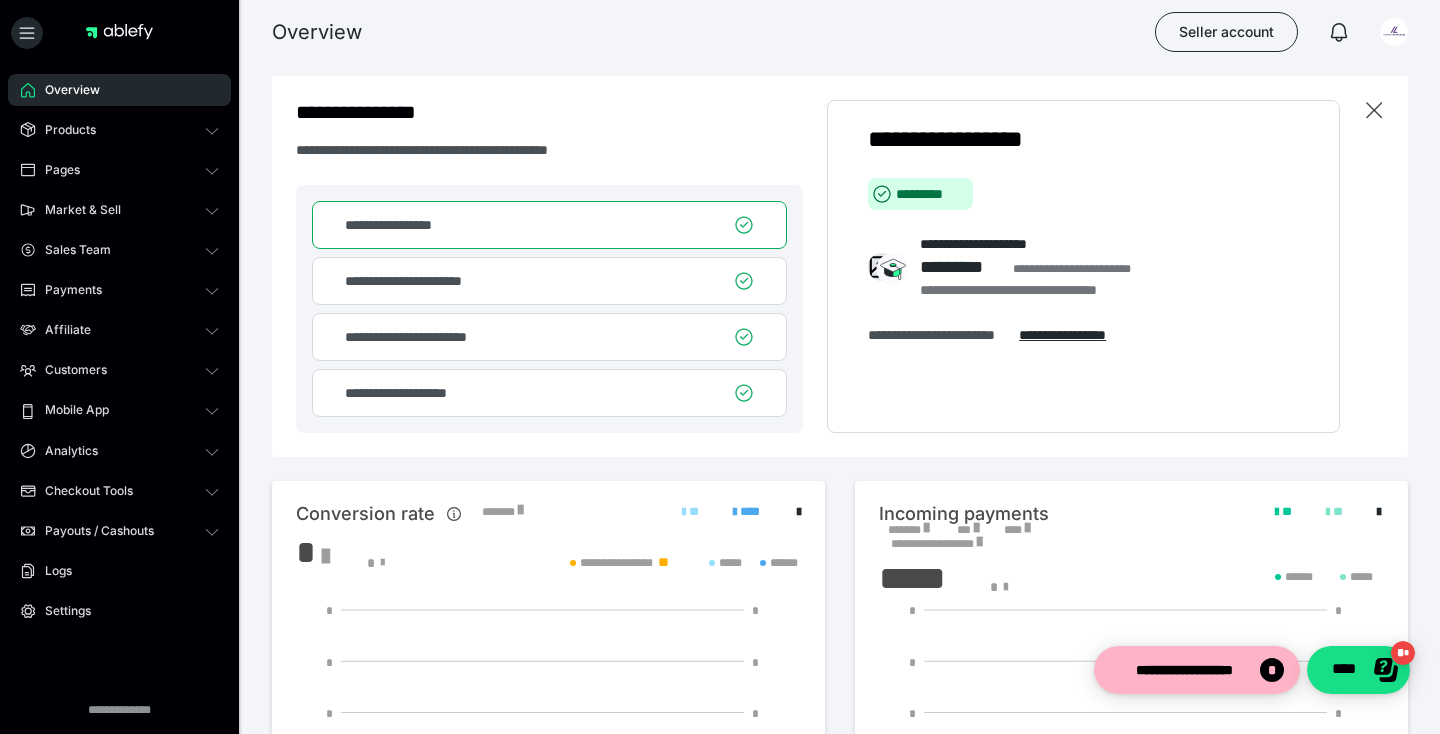 scroll, scrollTop: 0, scrollLeft: 0, axis: both 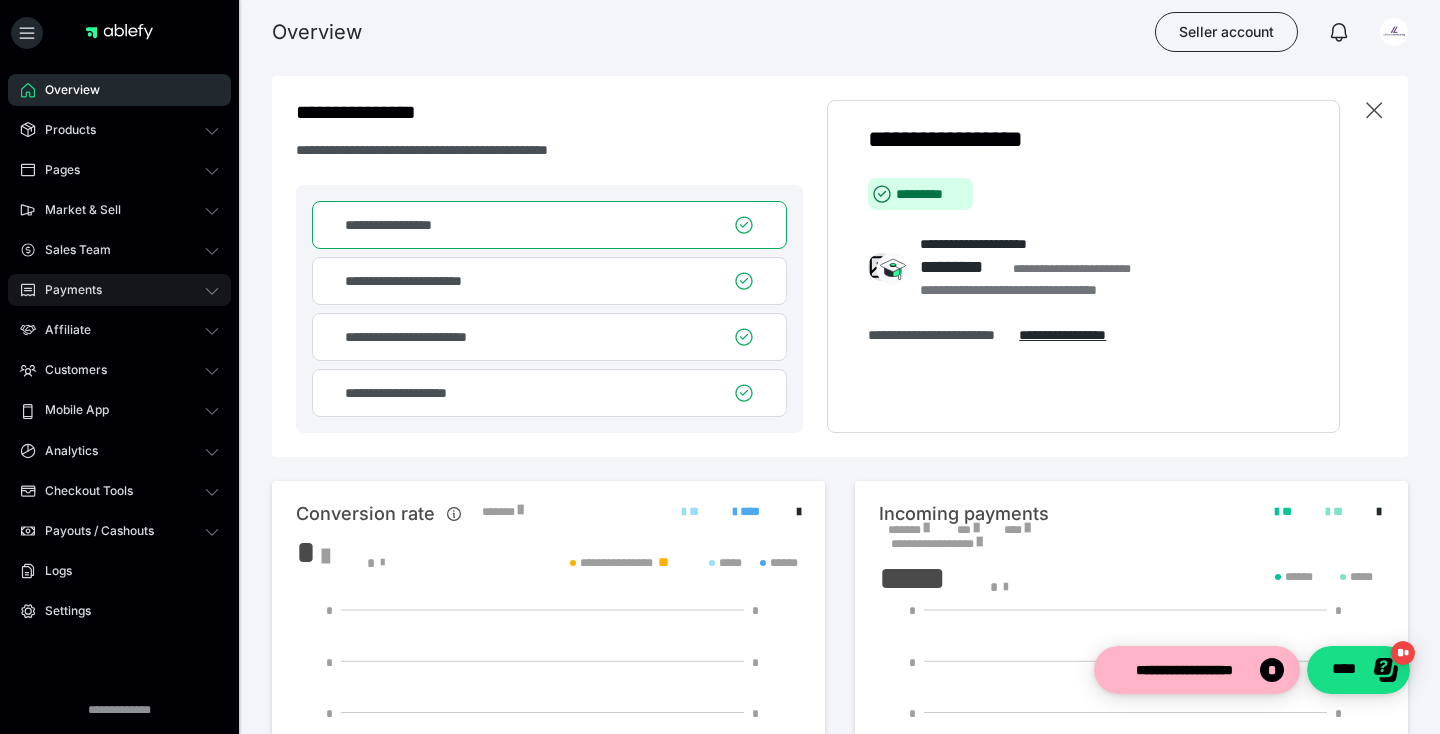 click on "Payments" at bounding box center (119, 290) 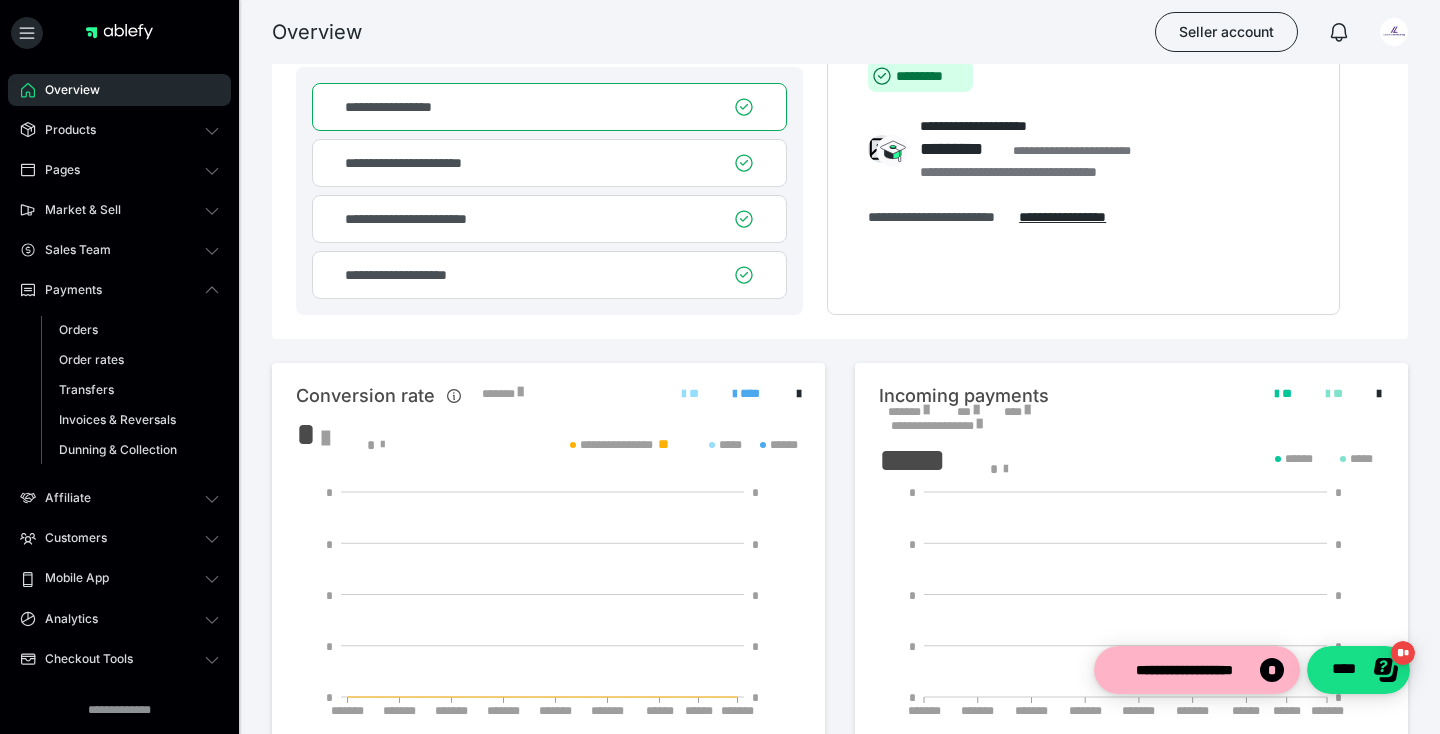 scroll, scrollTop: 0, scrollLeft: 0, axis: both 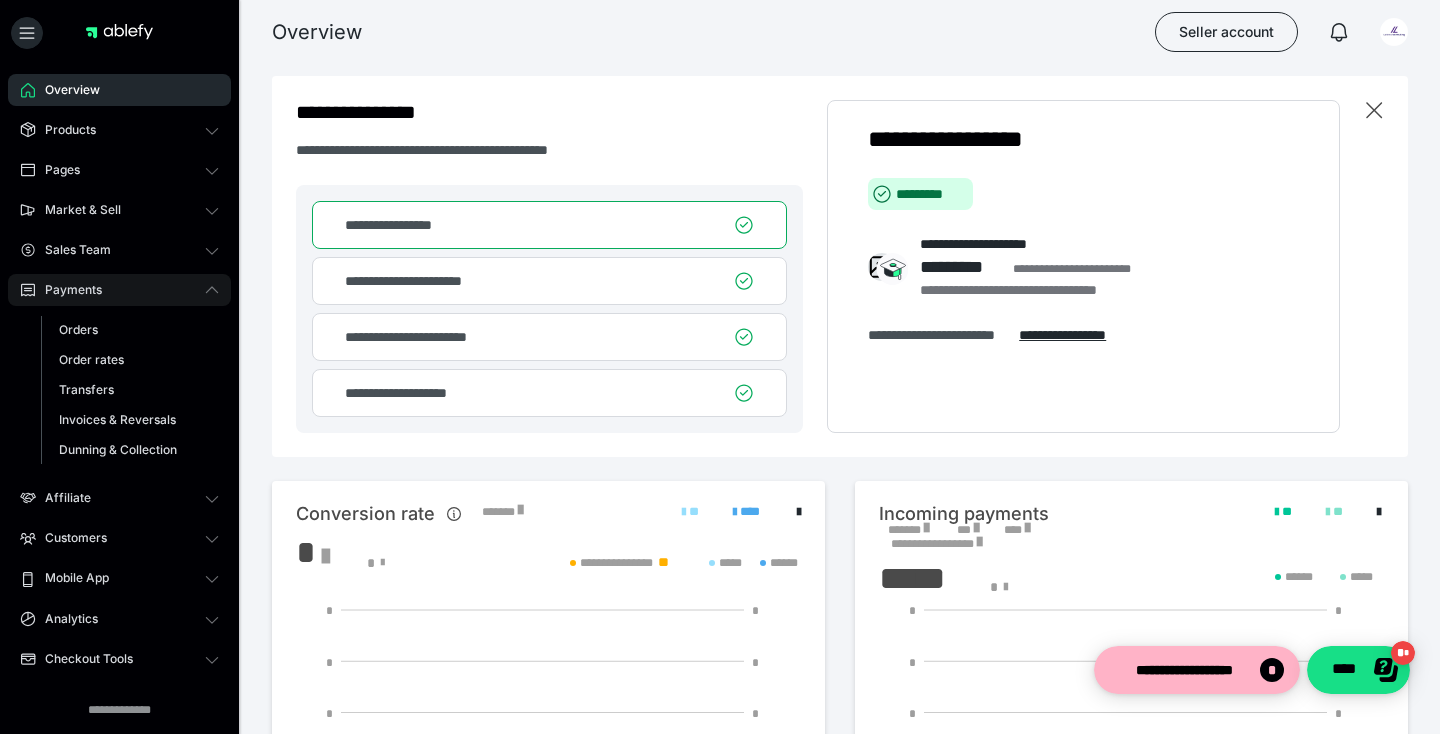 click on "Payments" at bounding box center [119, 290] 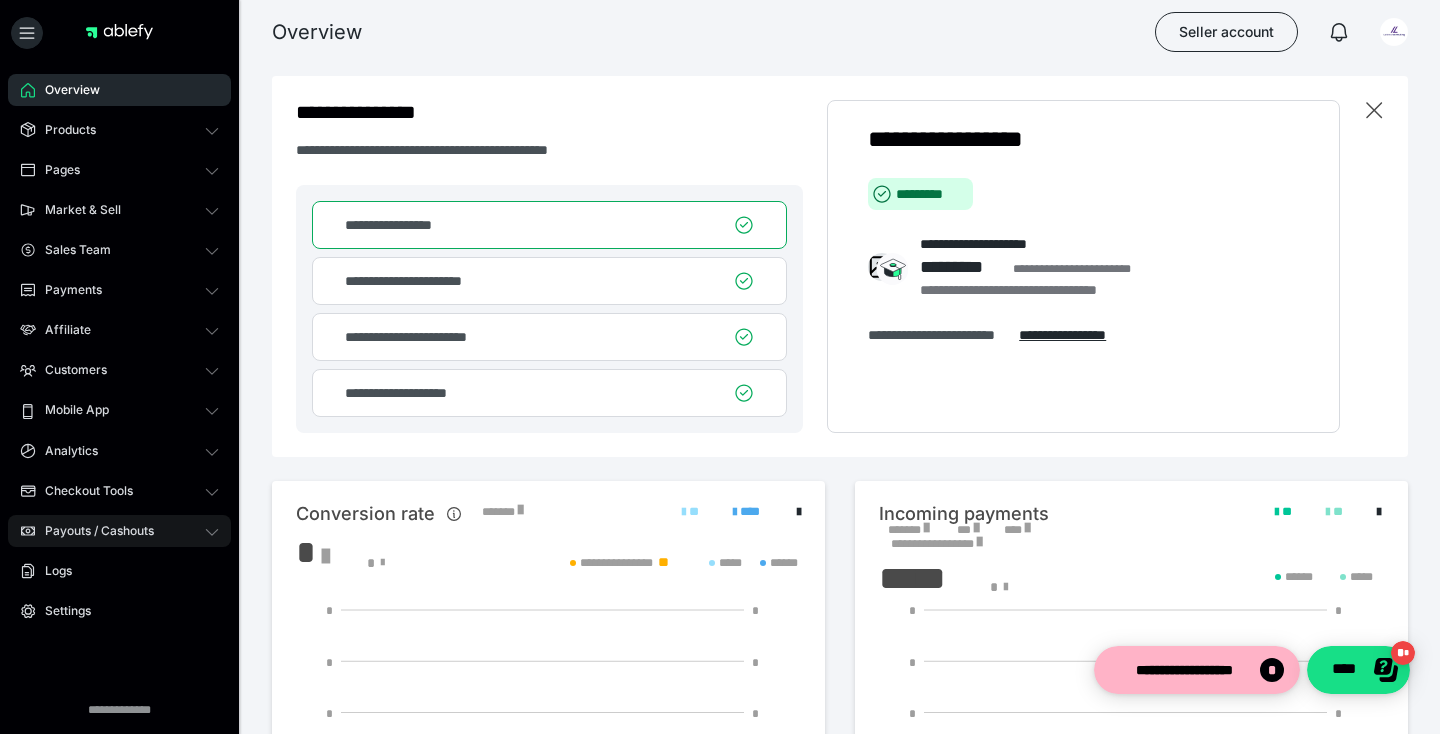 click on "Payouts / Cashouts" at bounding box center [119, 531] 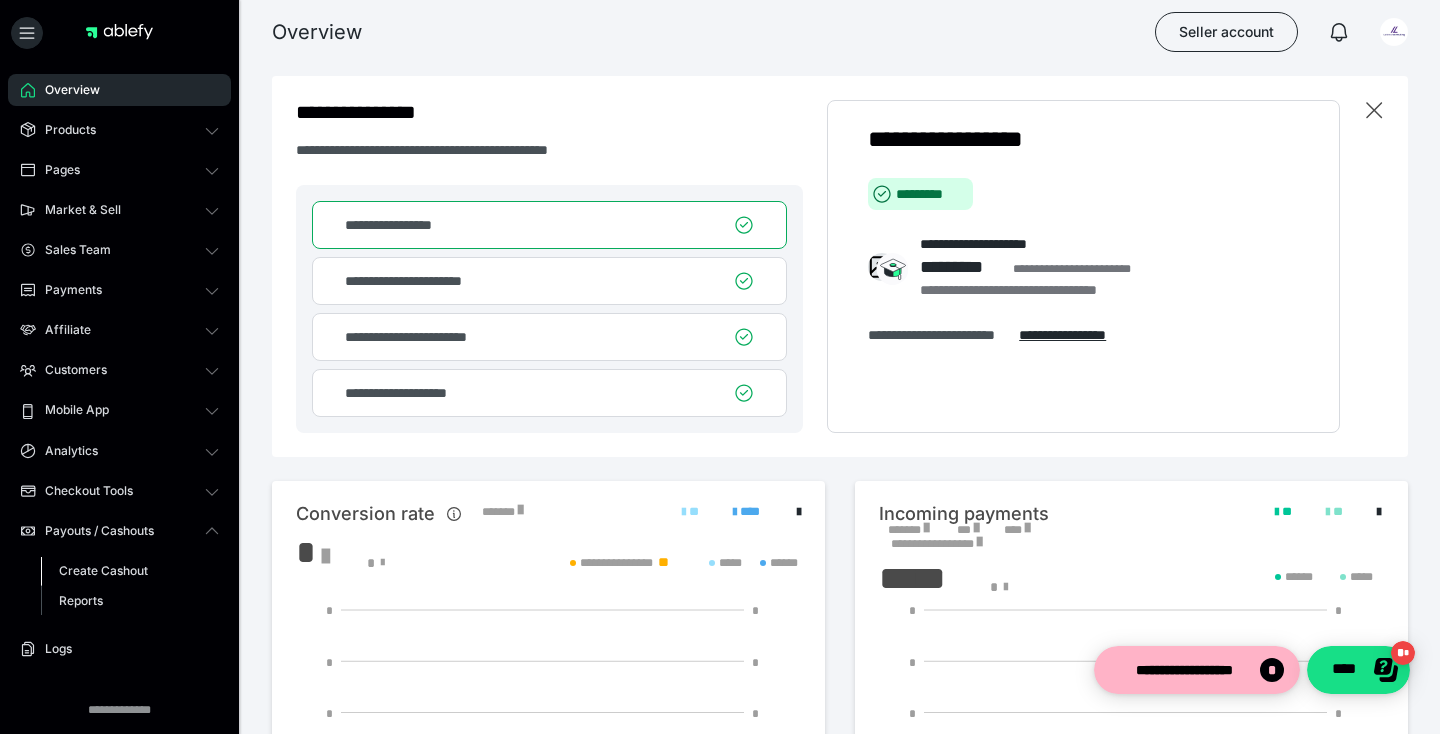 click on "Create Cashout" at bounding box center (130, 571) 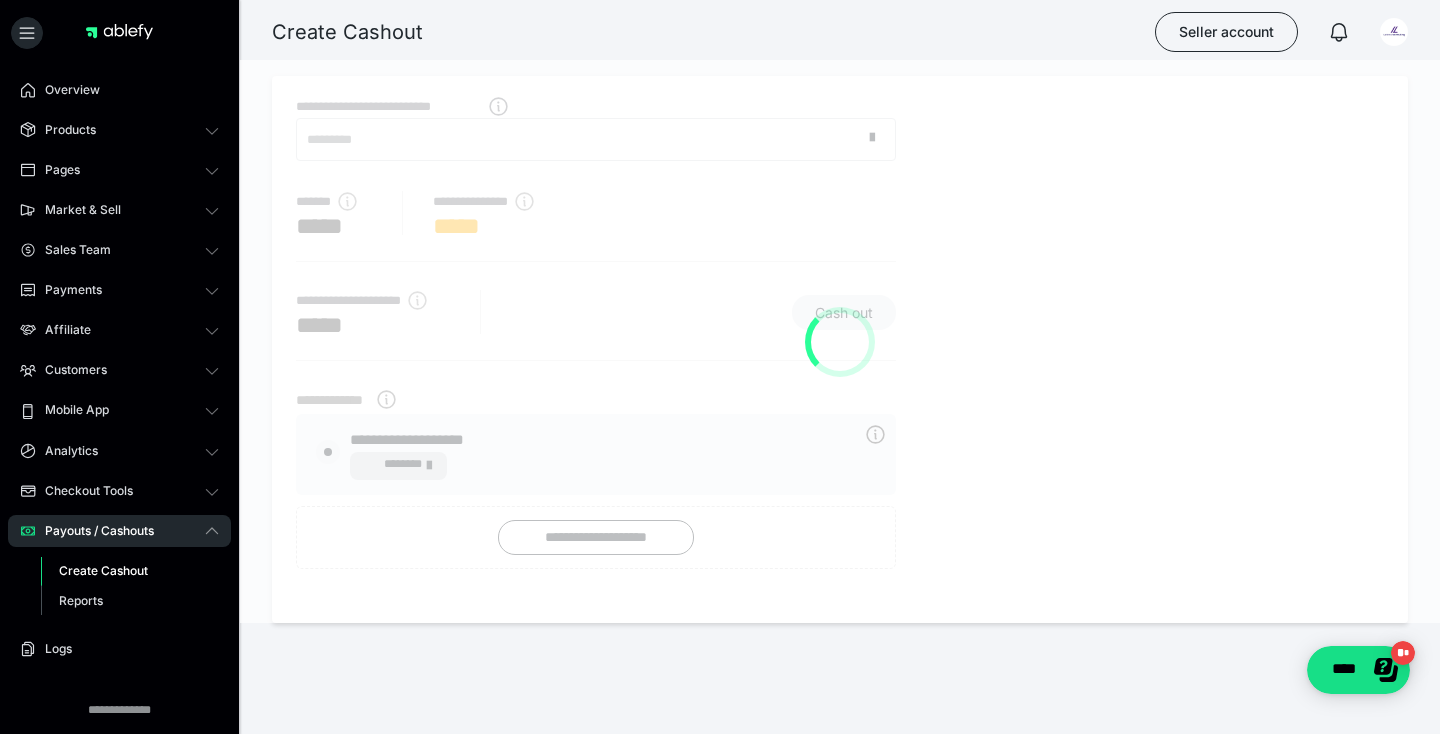 radio on "****" 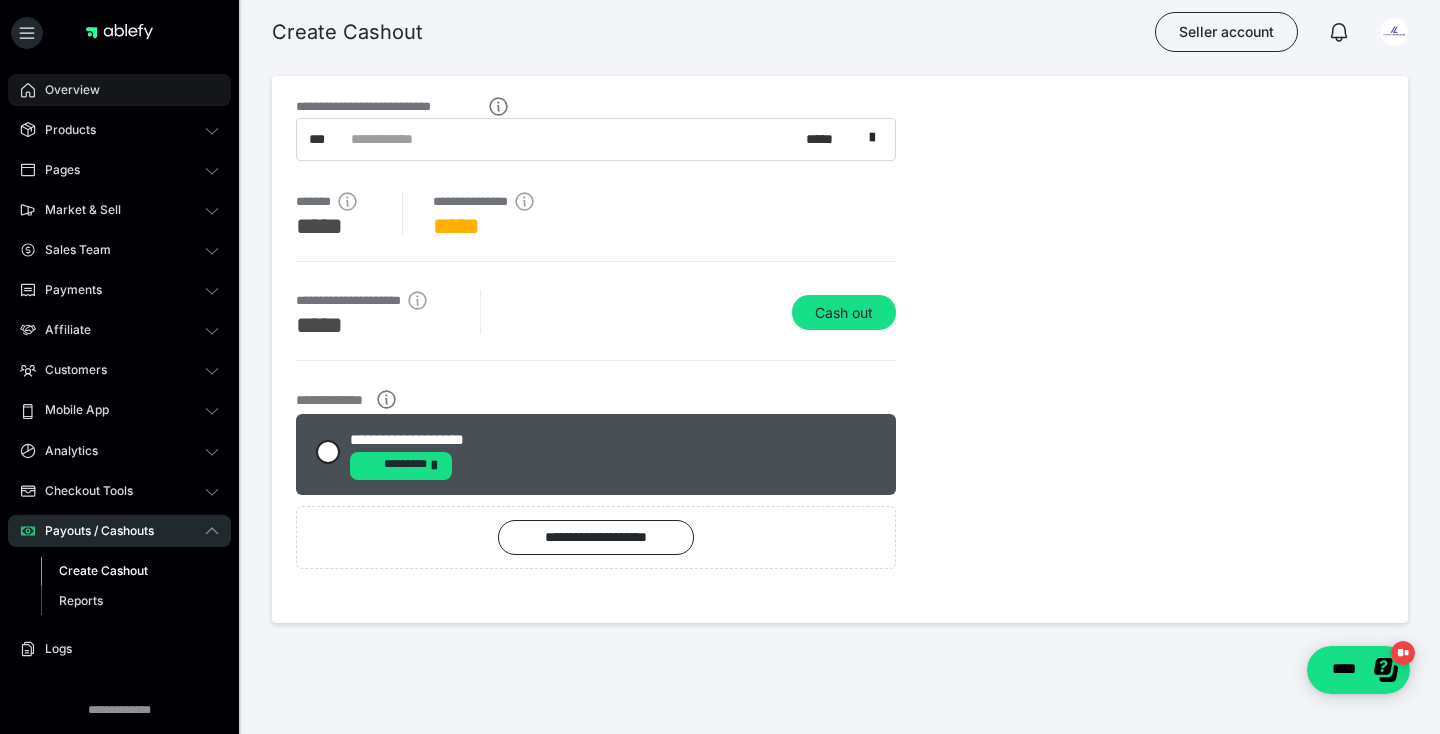 click on "Overview" at bounding box center (119, 90) 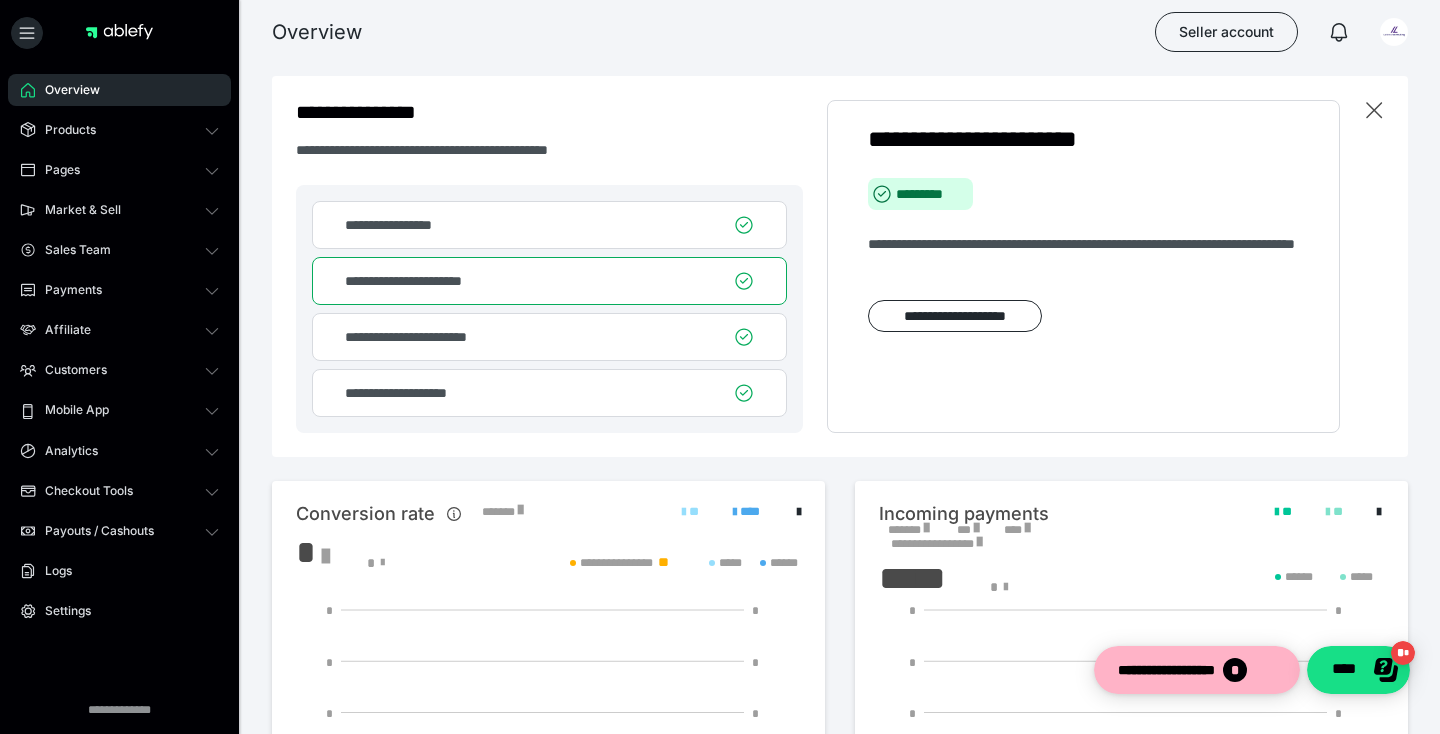 scroll, scrollTop: 0, scrollLeft: 0, axis: both 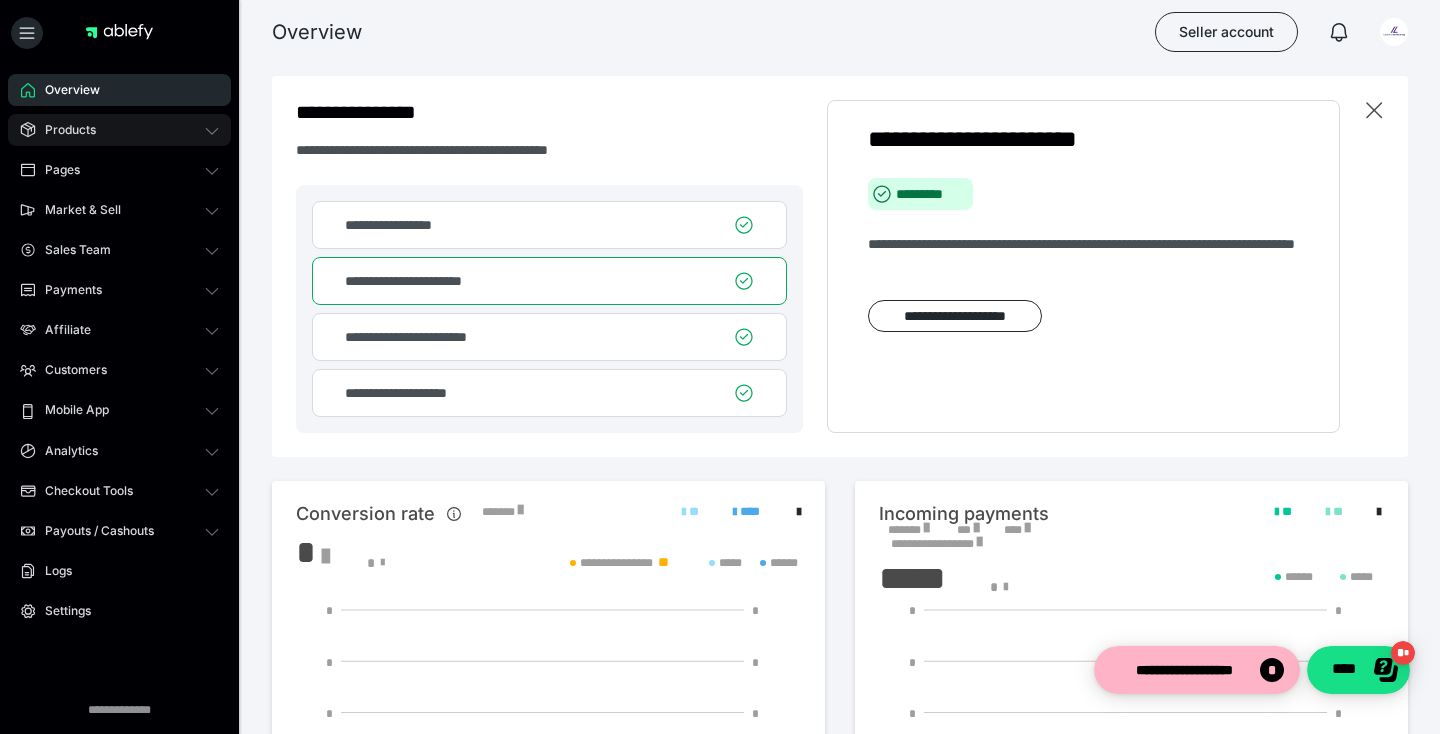 click on "Products" at bounding box center (119, 130) 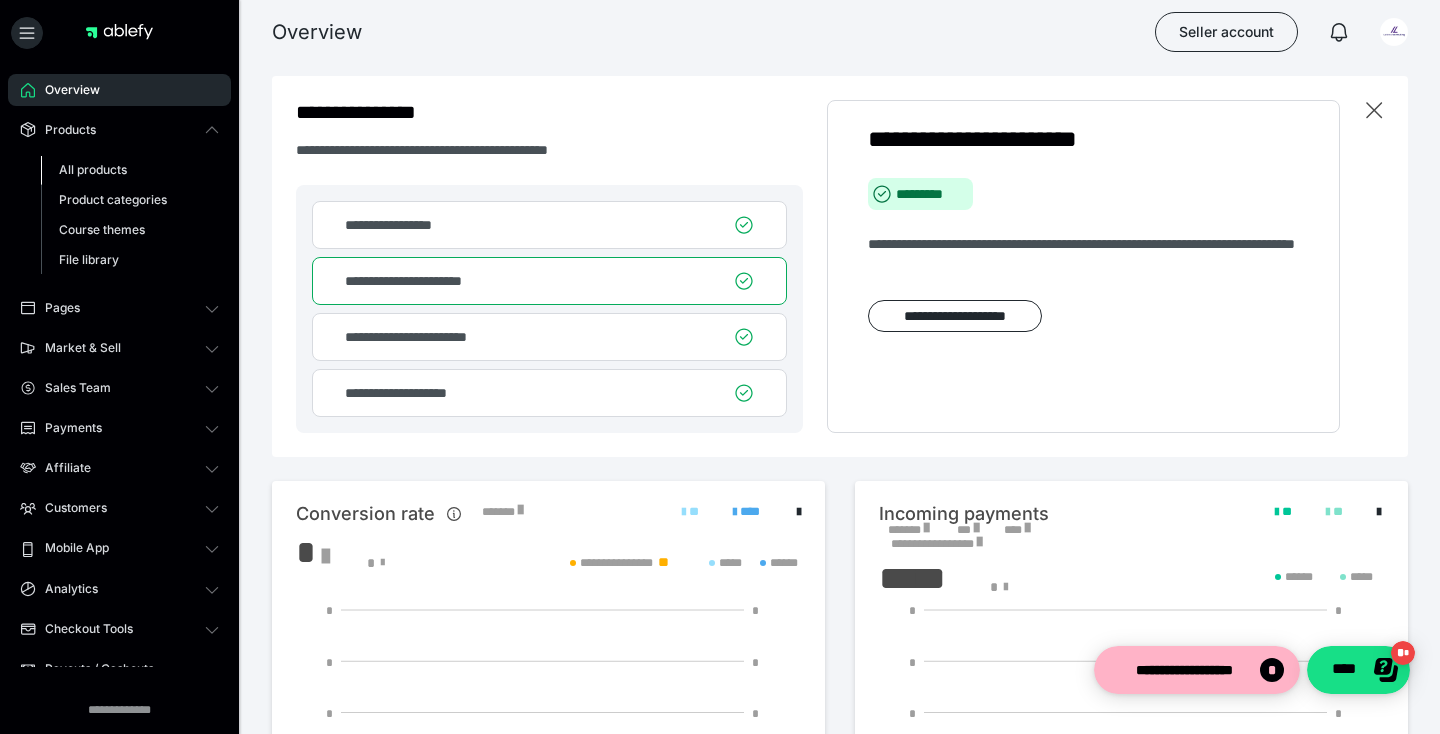 click on "All products" at bounding box center [93, 169] 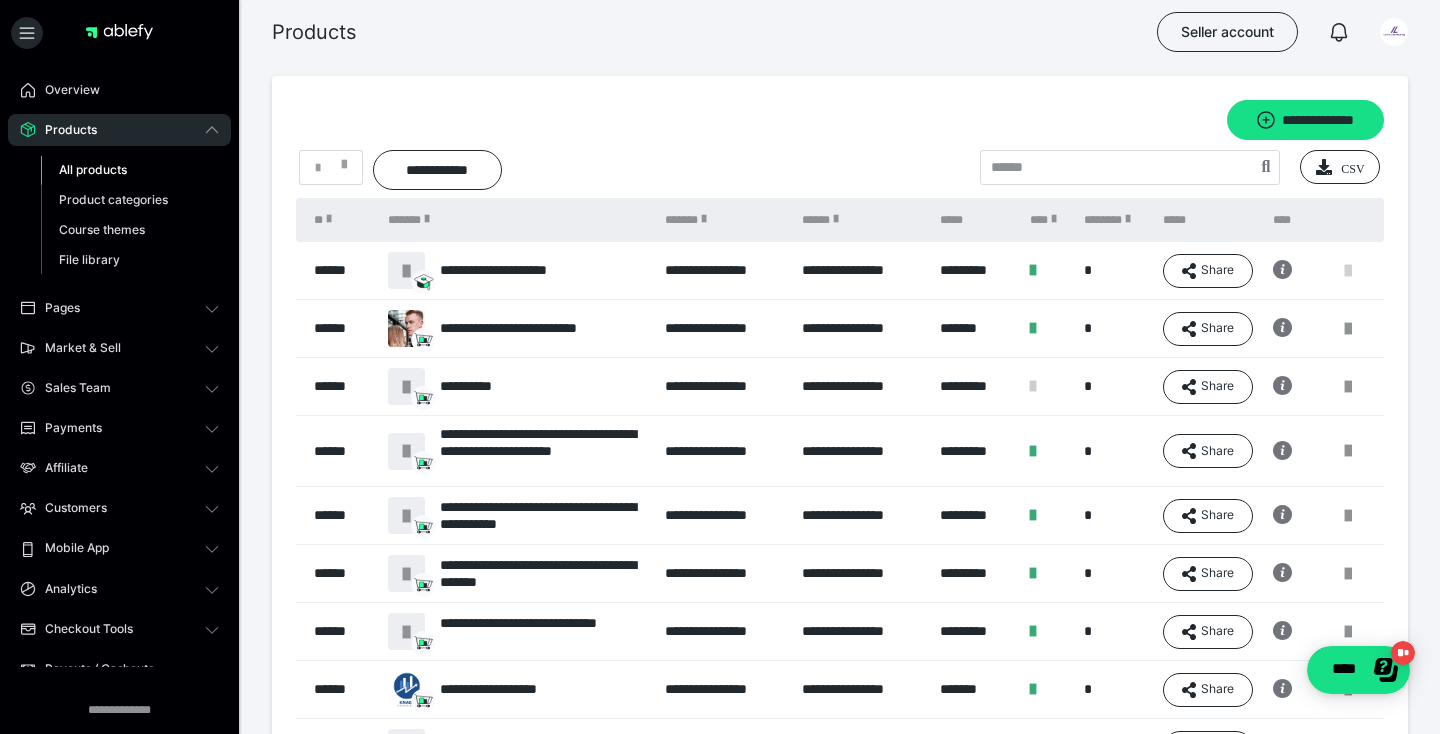 click at bounding box center (1348, 271) 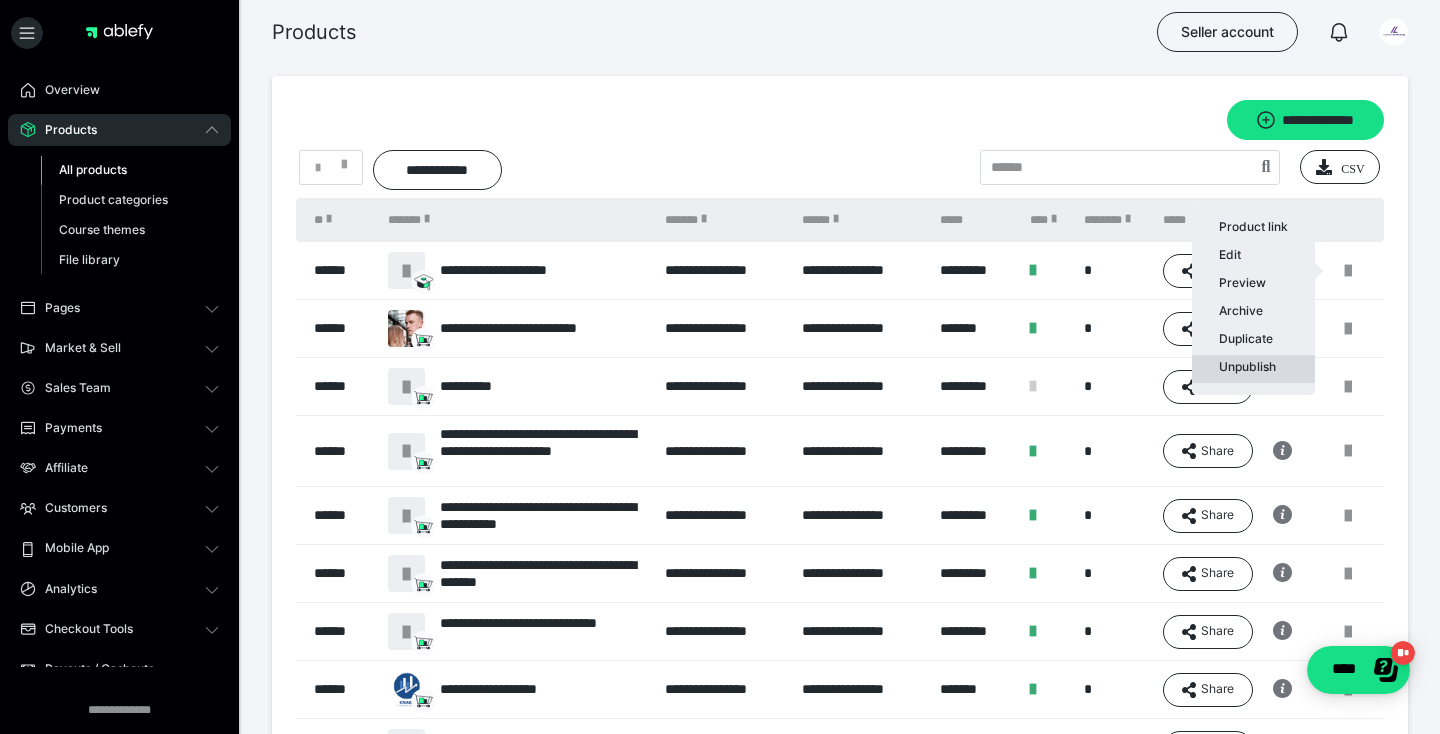 click on "Unpublish" at bounding box center [1253, 369] 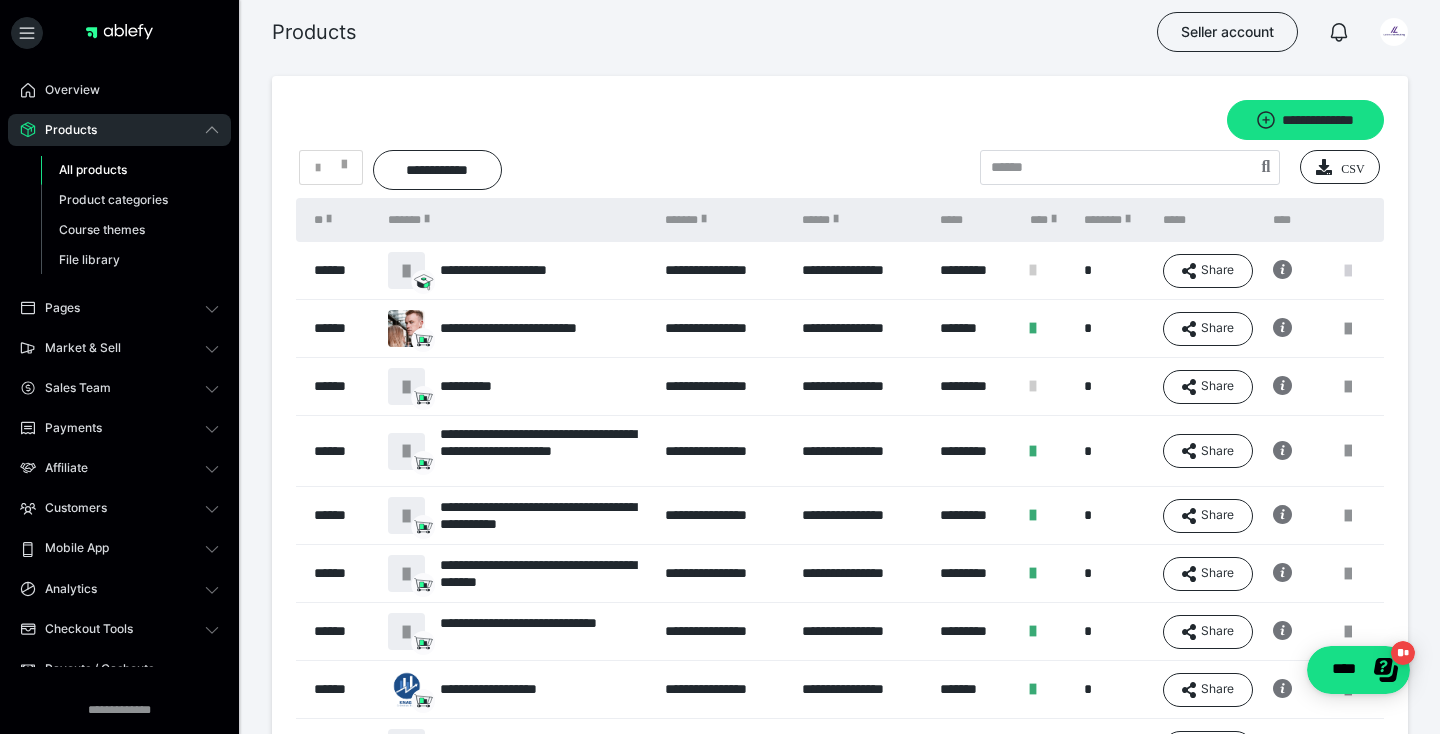 click at bounding box center [1348, 271] 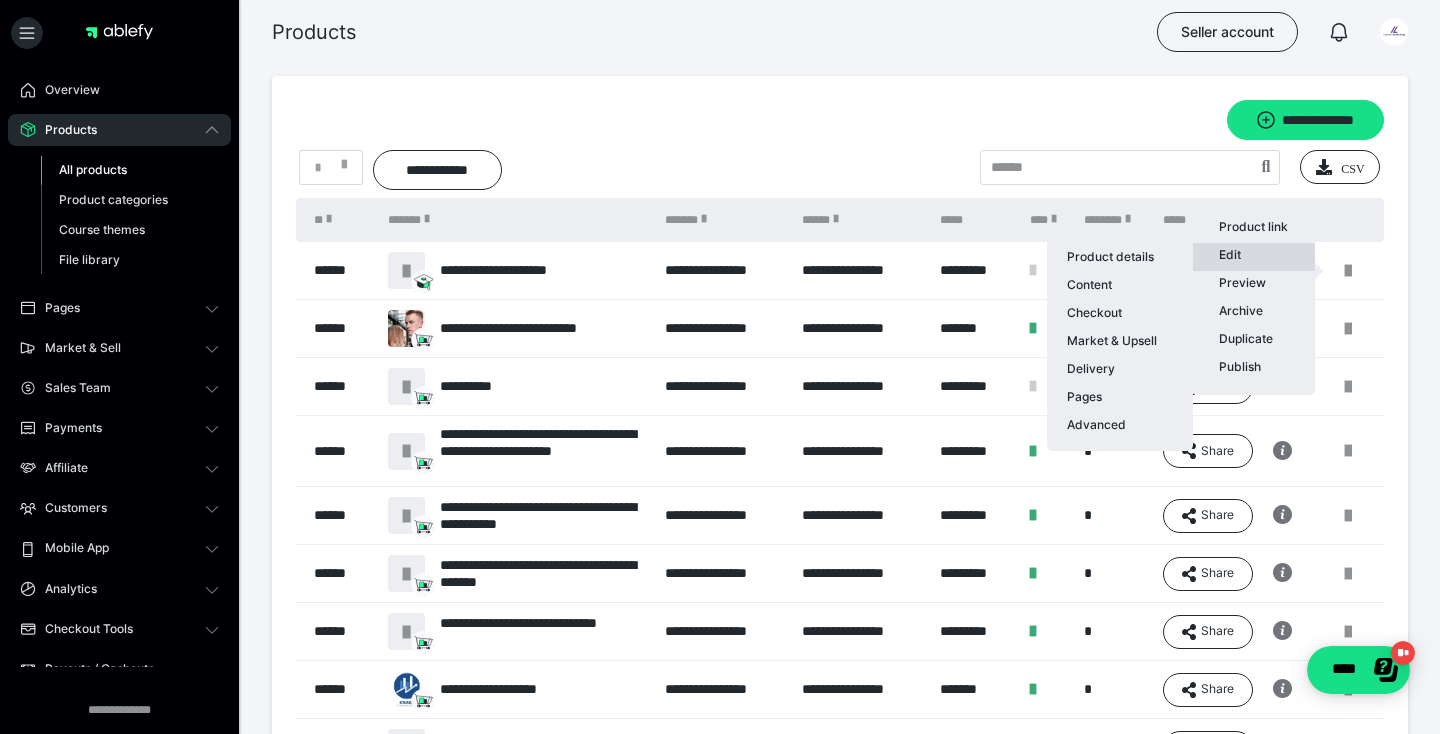 click on "Edit Product details Content Checkout Market & Upsell Delivery Pages Advanced" at bounding box center [1253, 257] 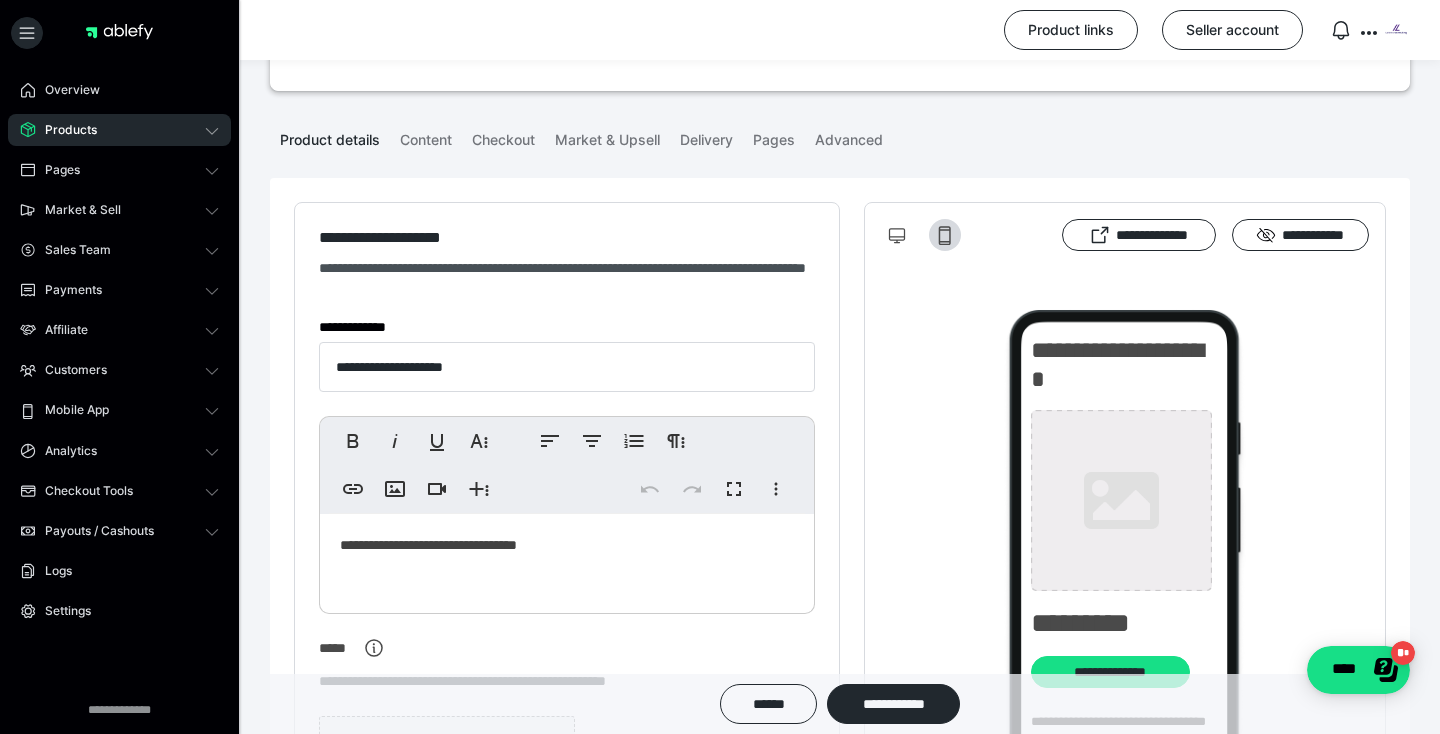 scroll, scrollTop: 0, scrollLeft: 0, axis: both 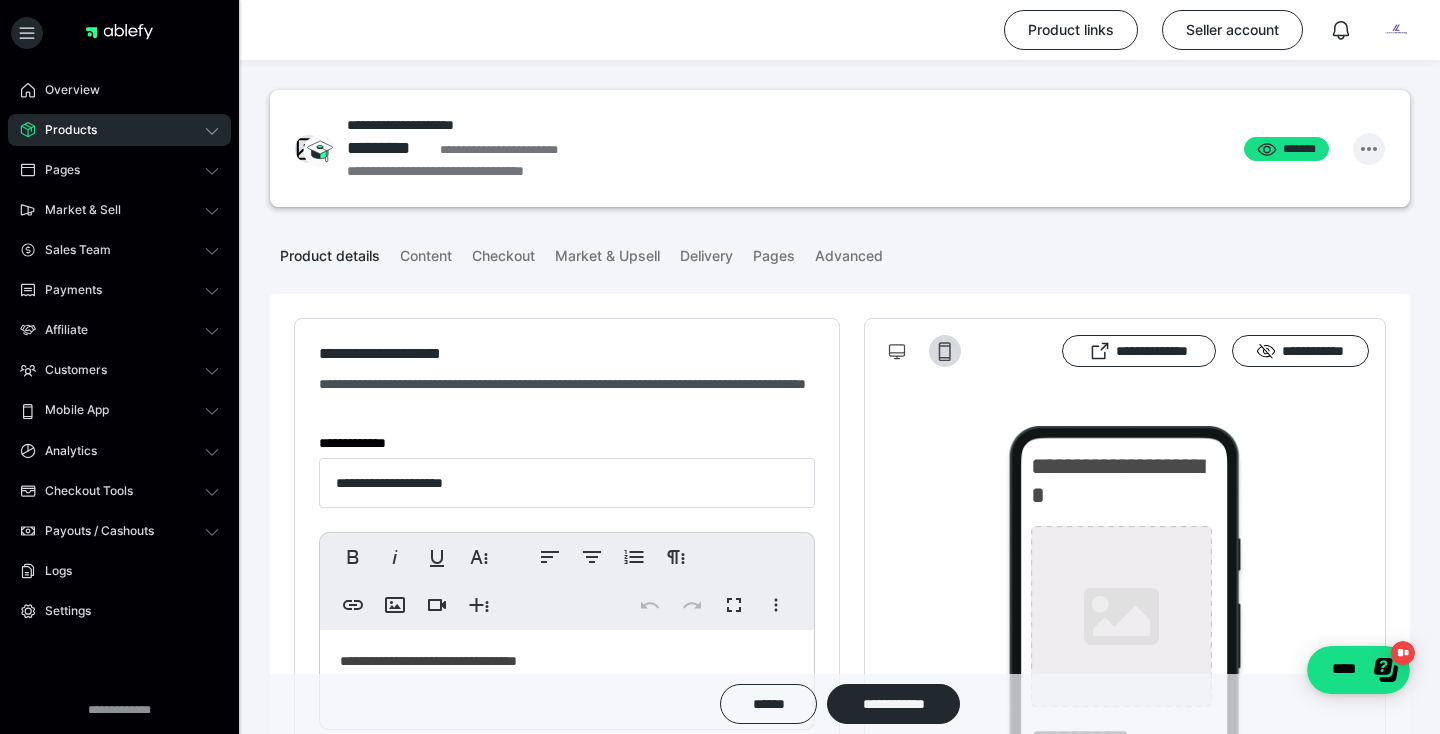 click at bounding box center [1369, 149] 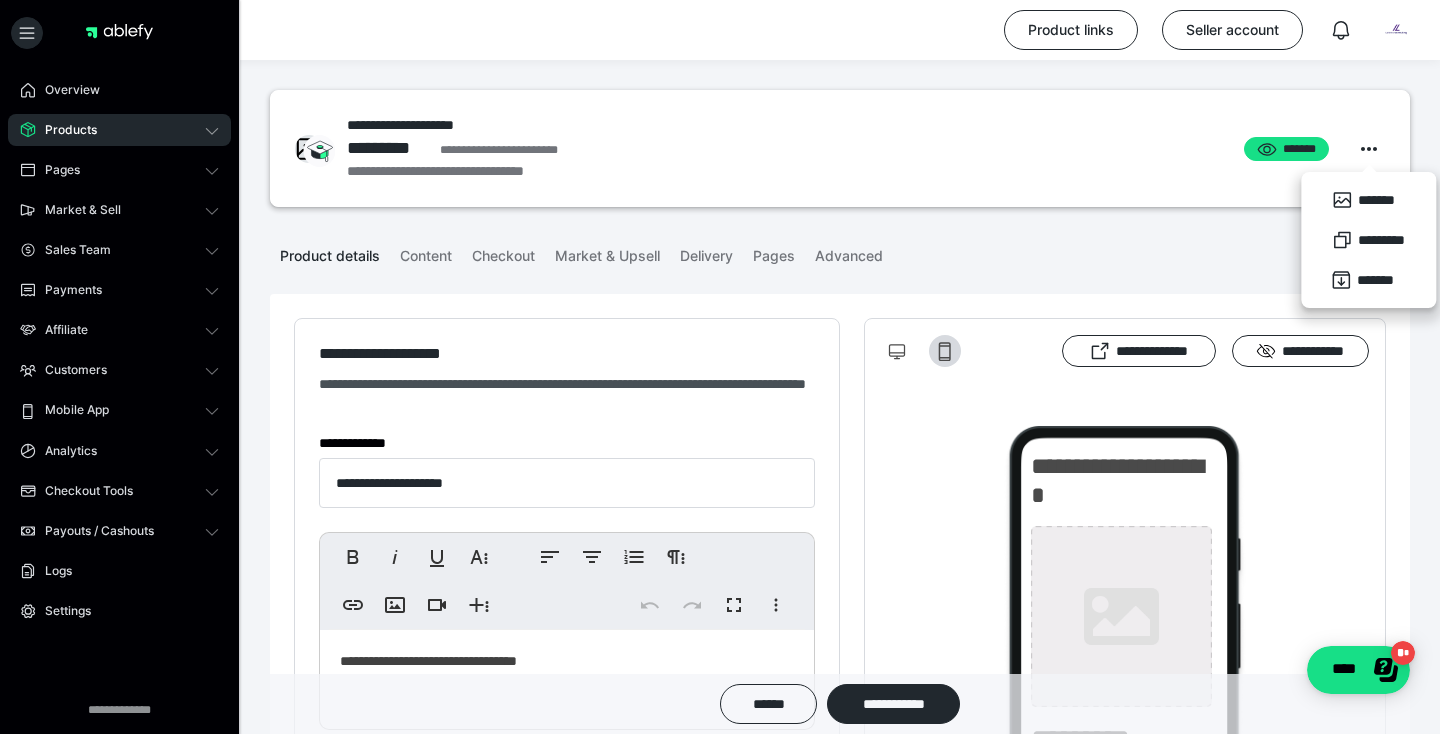 click on "Product details Content Checkout Market & Upsell Delivery Pages Advanced" at bounding box center (840, 254) 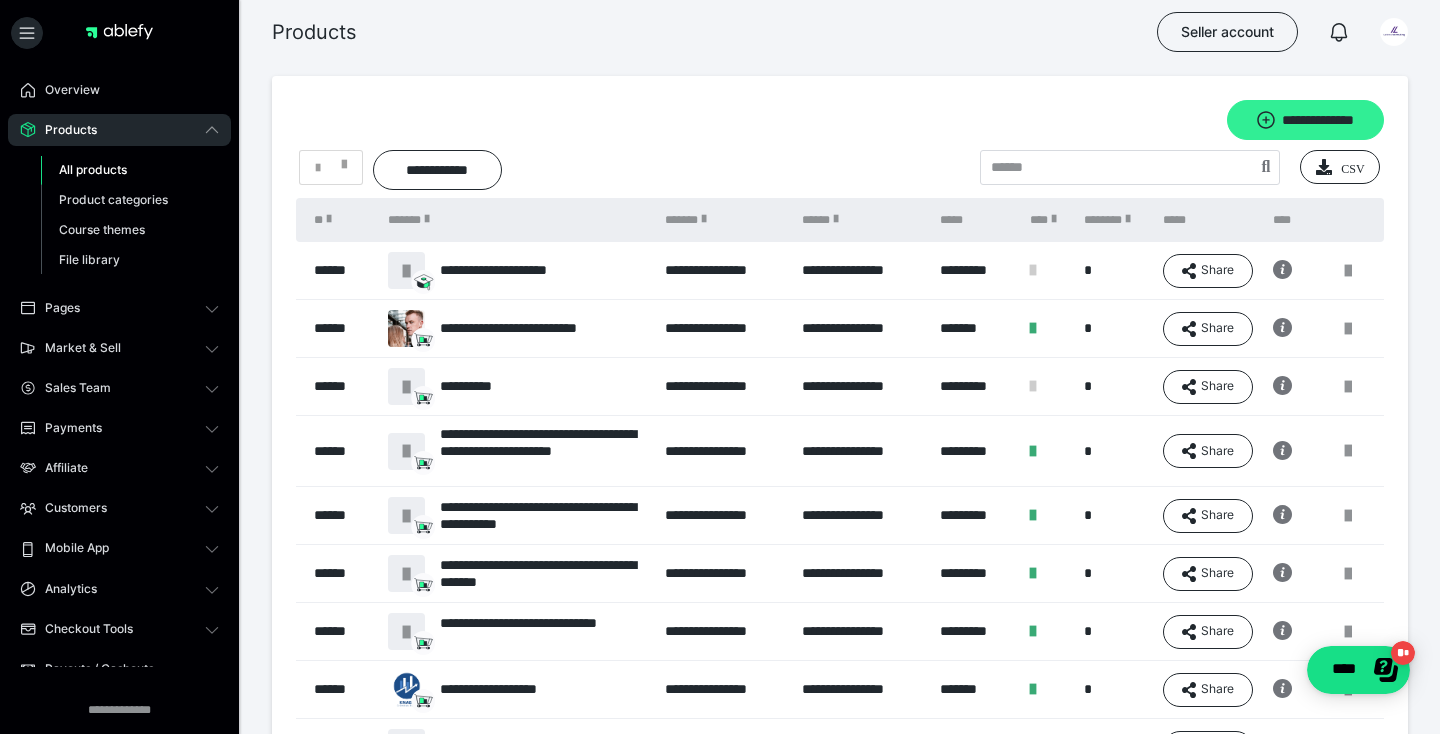 click on "**********" at bounding box center (1305, 120) 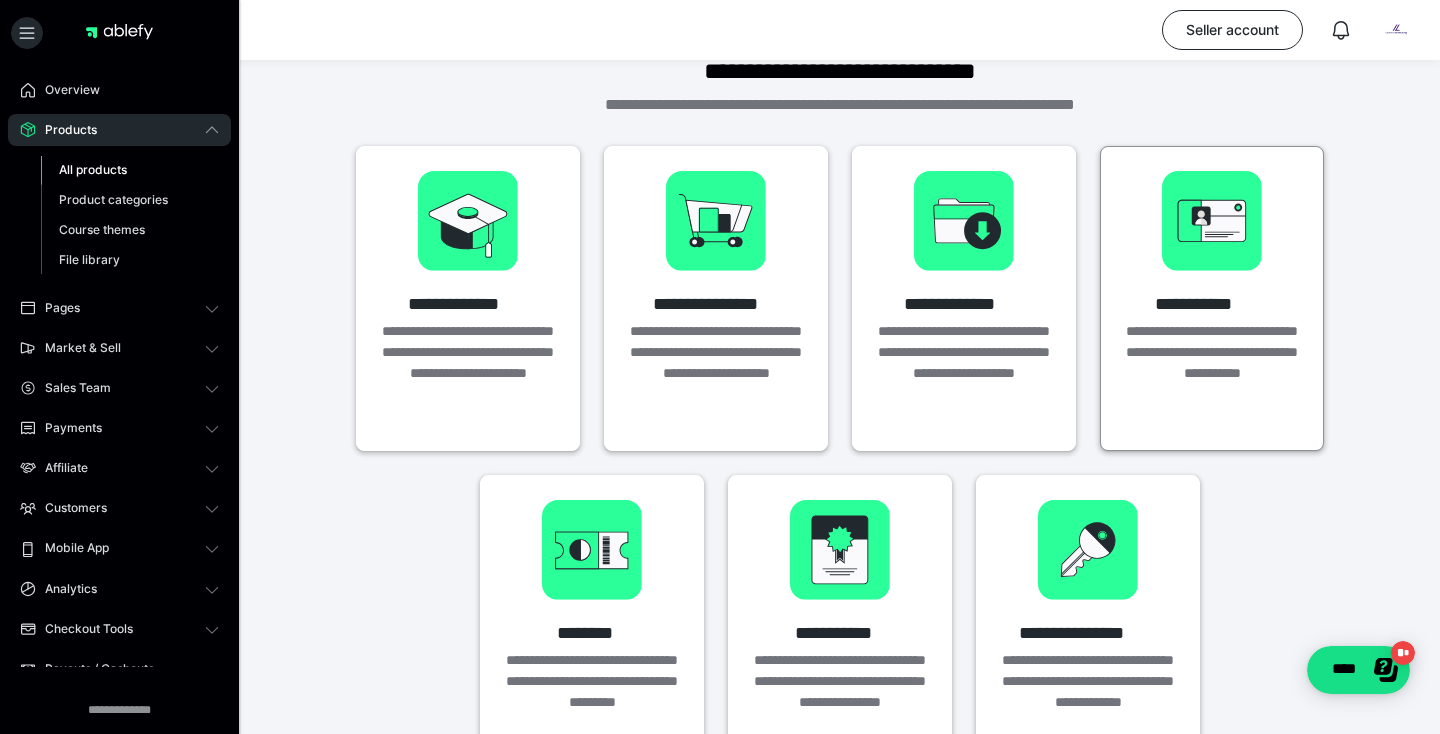 scroll, scrollTop: 30, scrollLeft: 0, axis: vertical 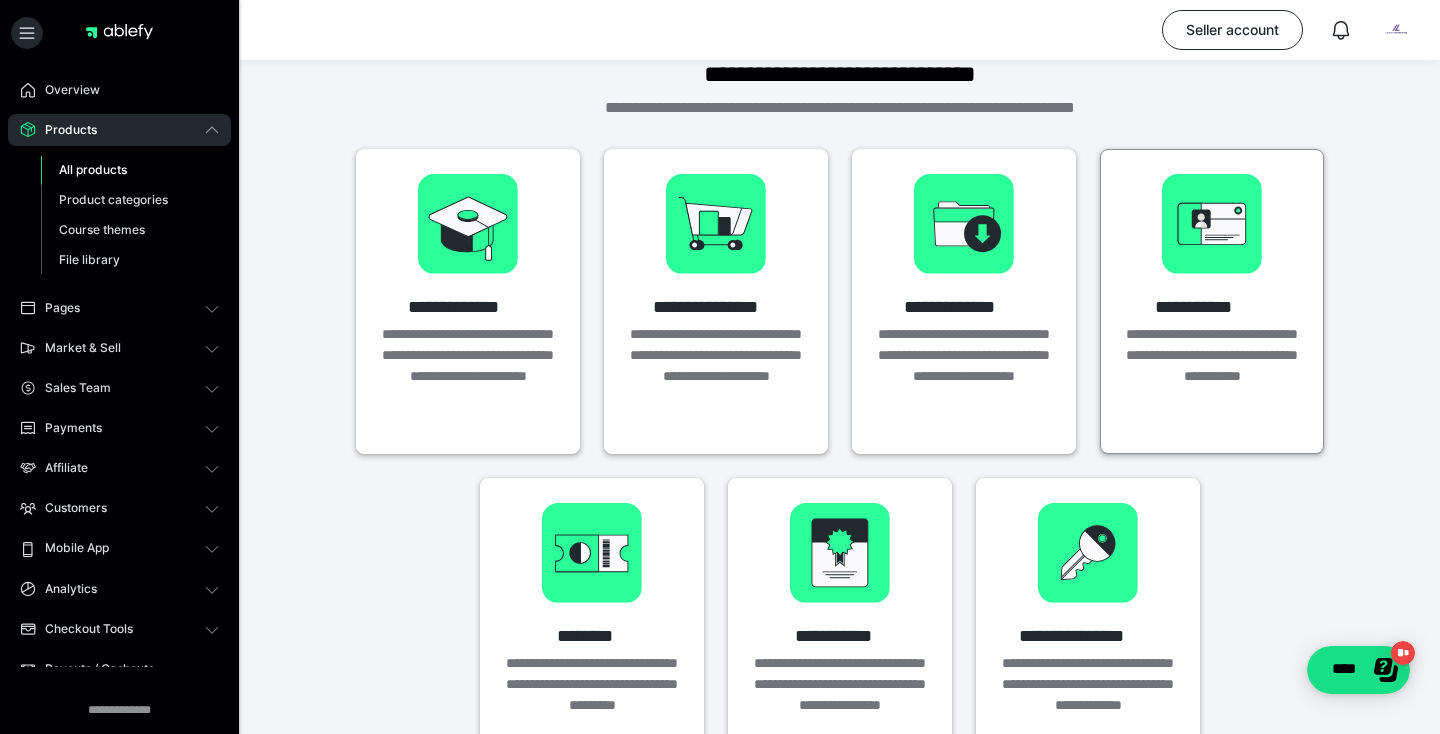 click on "**********" at bounding box center (1212, 366) 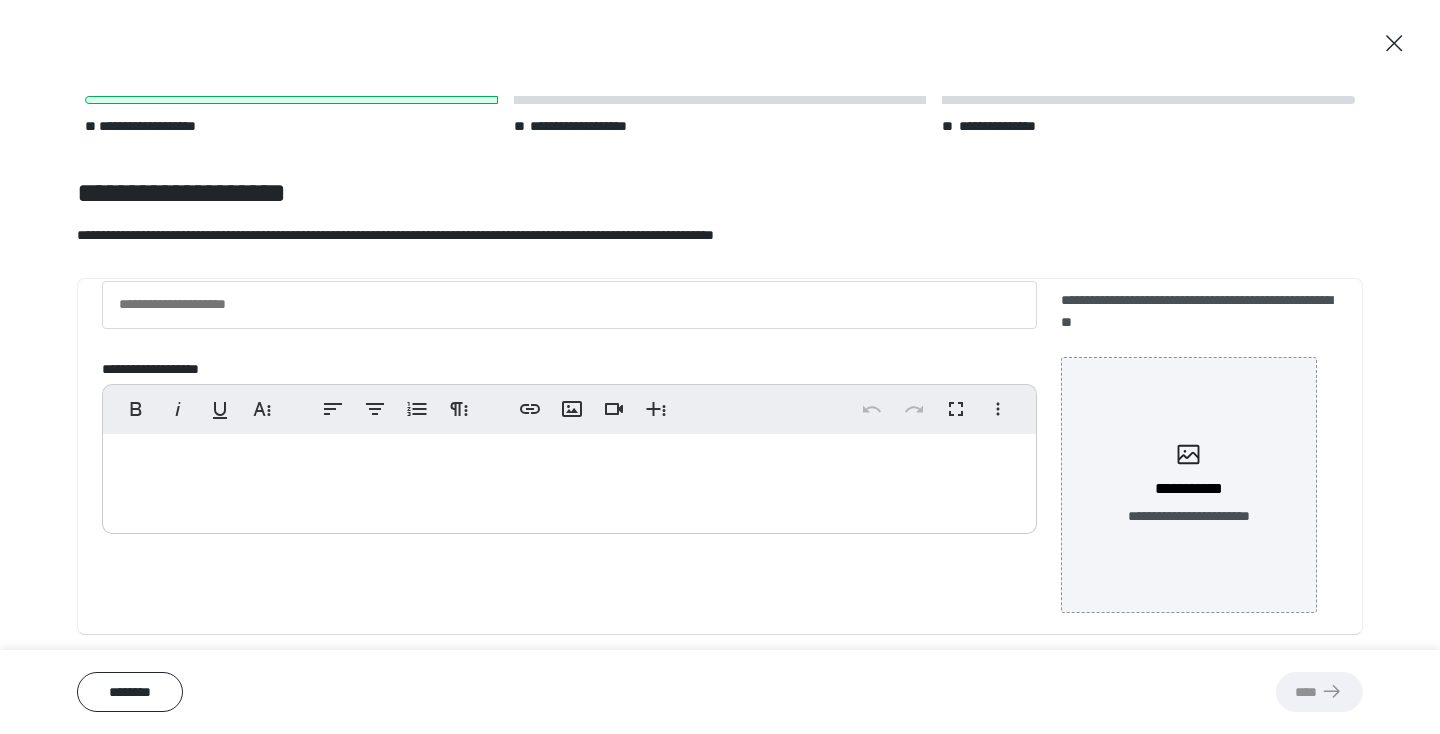 scroll, scrollTop: 0, scrollLeft: 0, axis: both 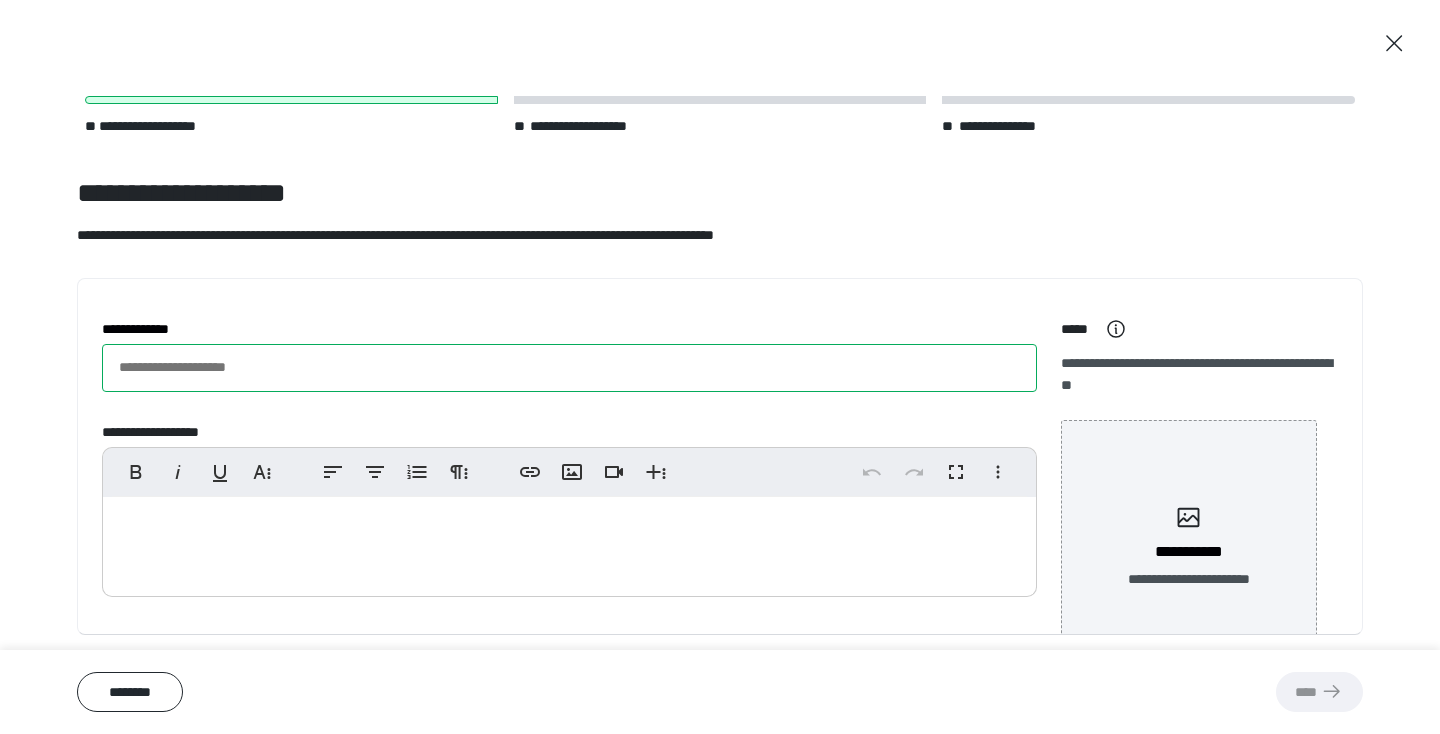 click on "**********" at bounding box center (569, 368) 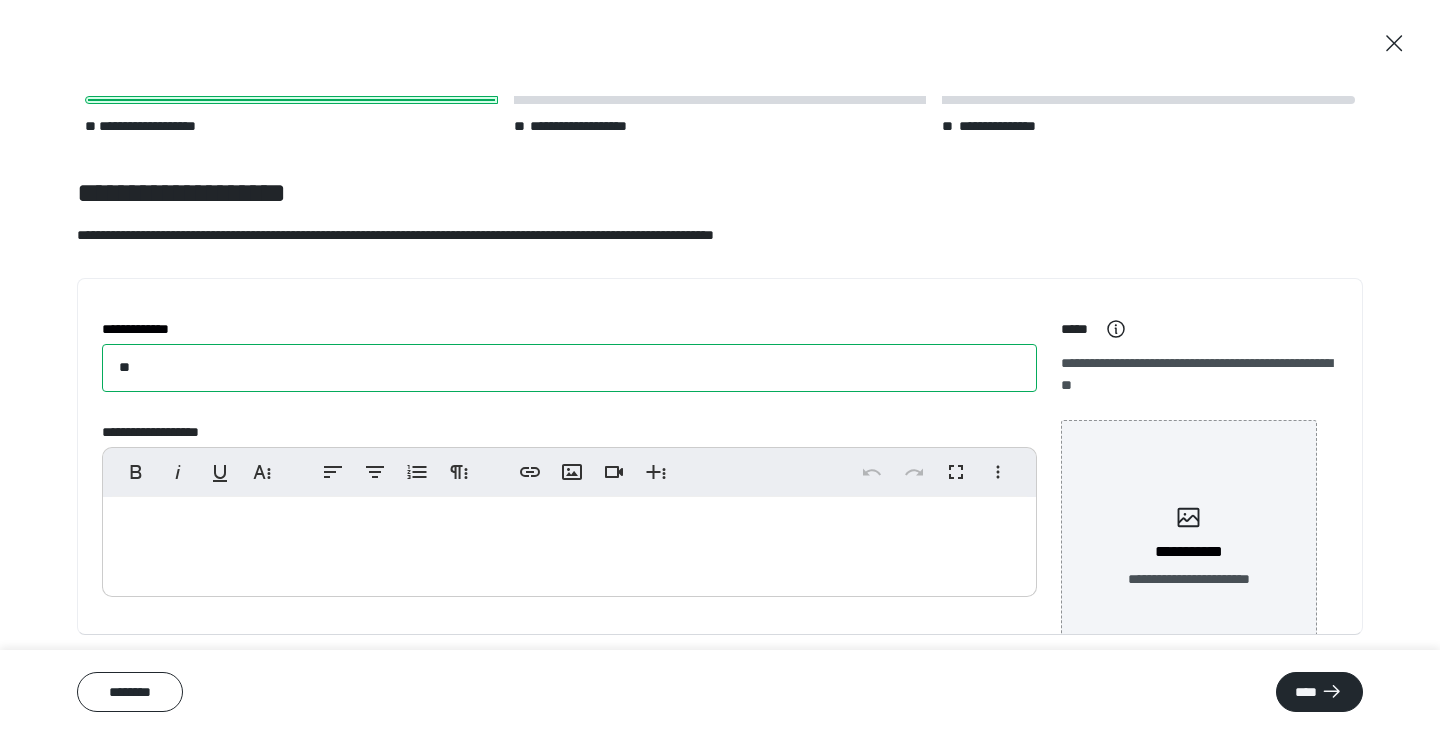 type on "*" 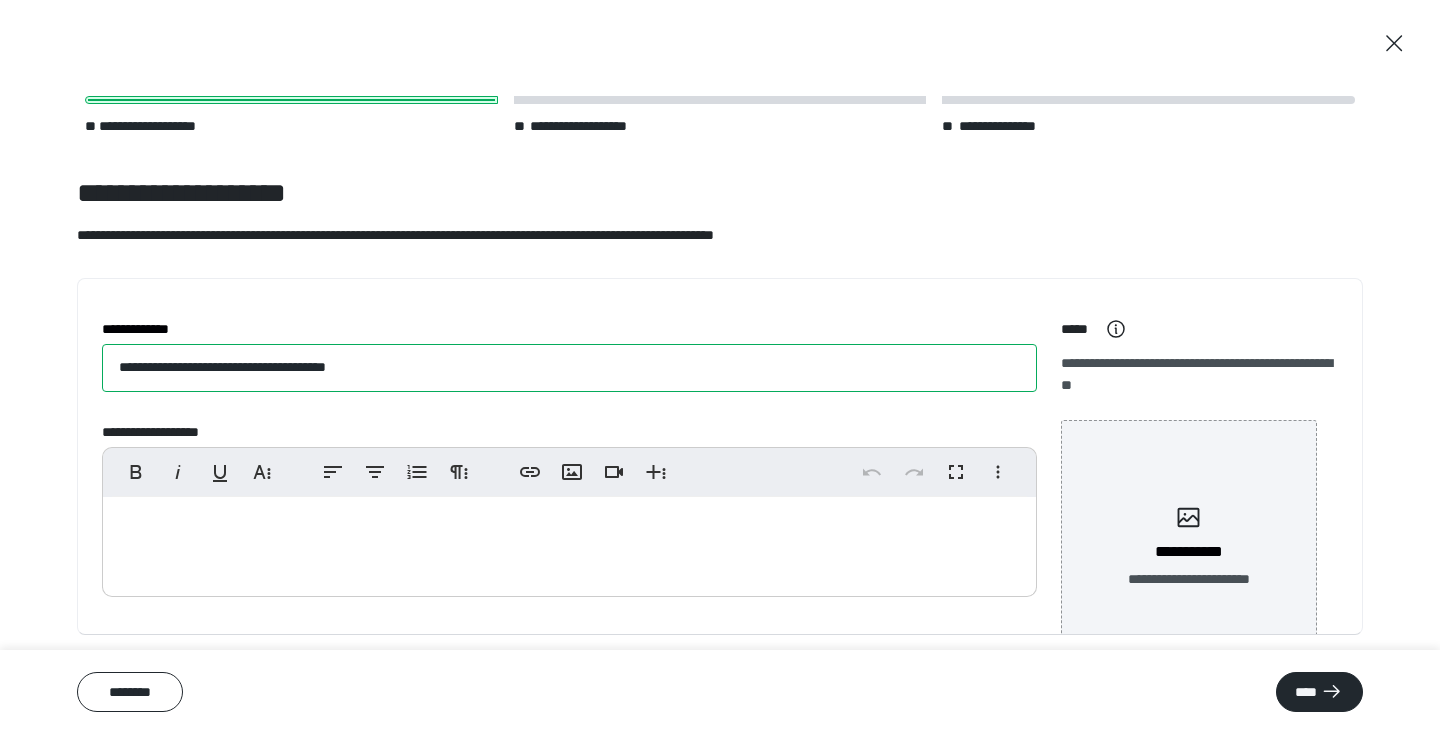 type on "**********" 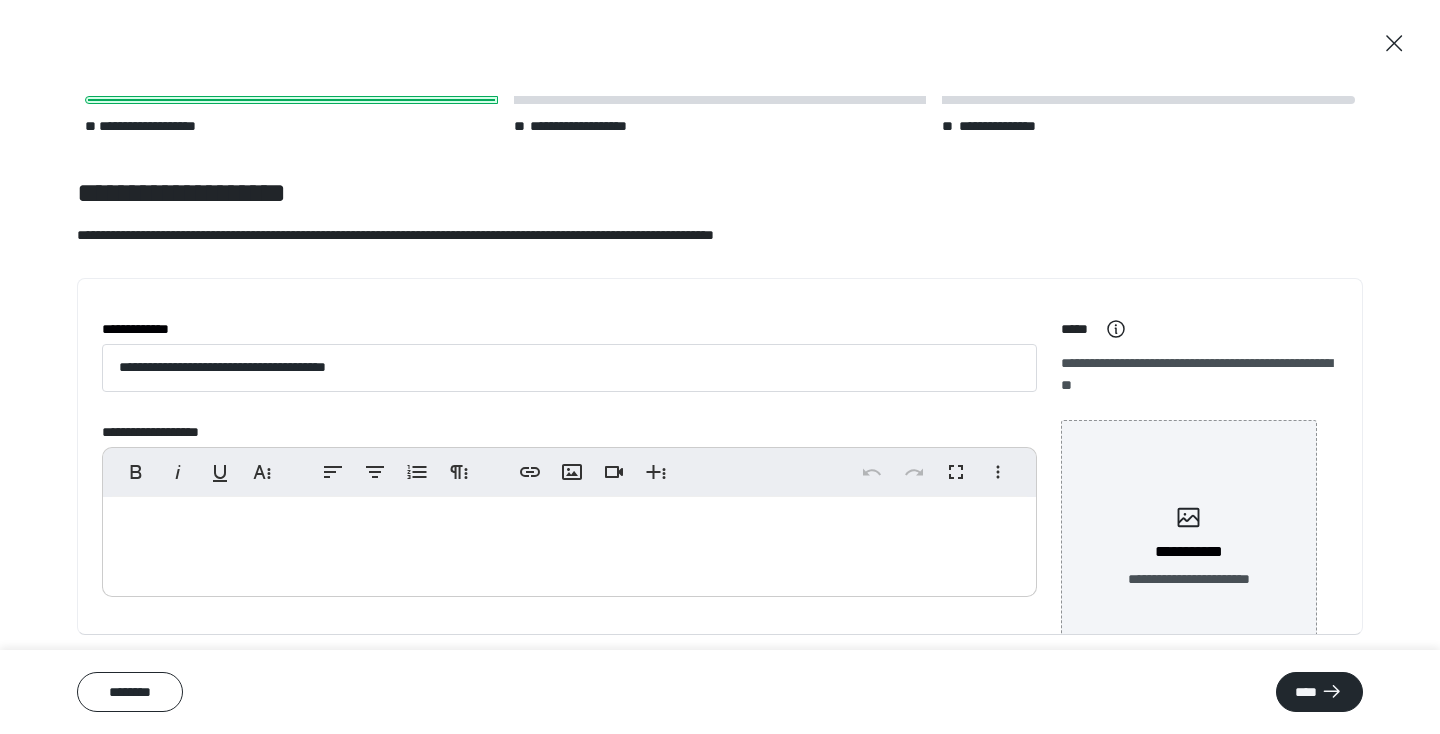 click at bounding box center (569, 542) 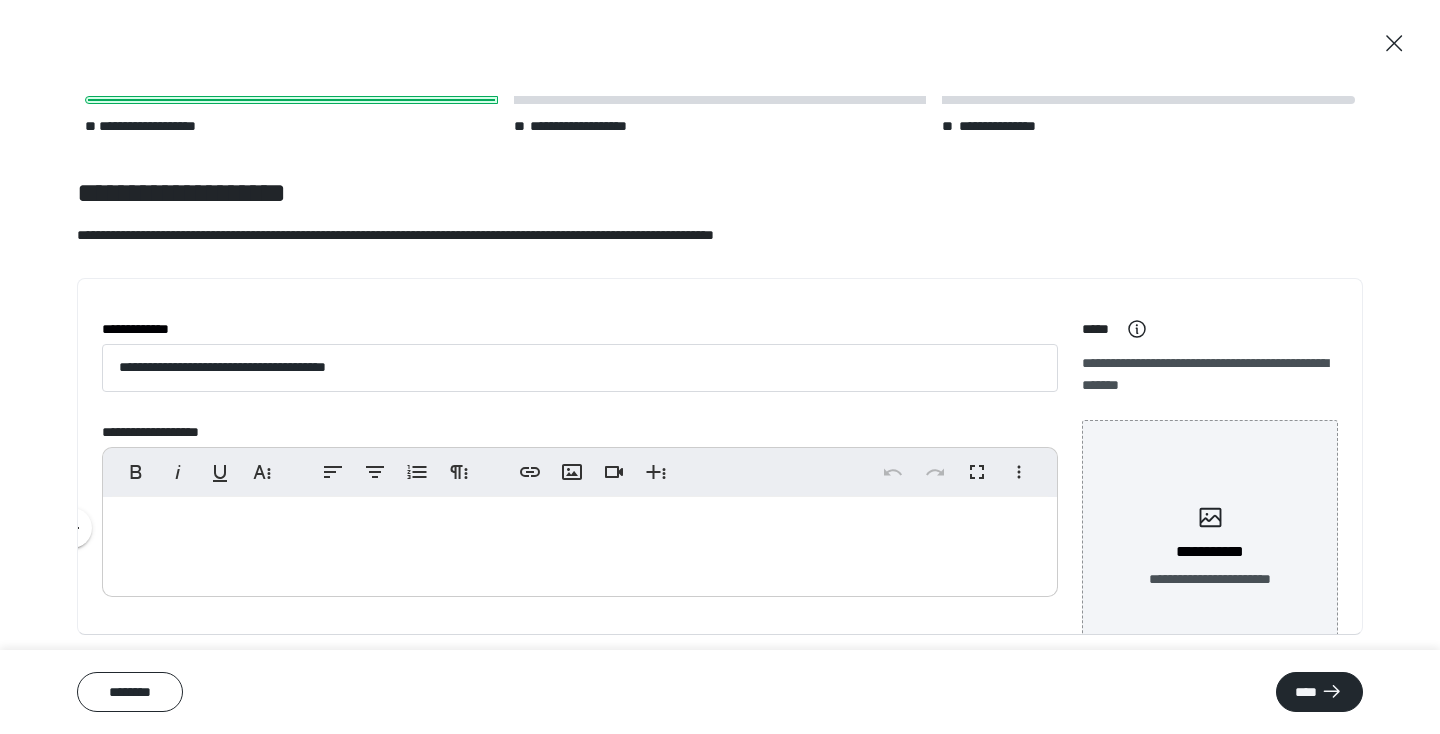 type 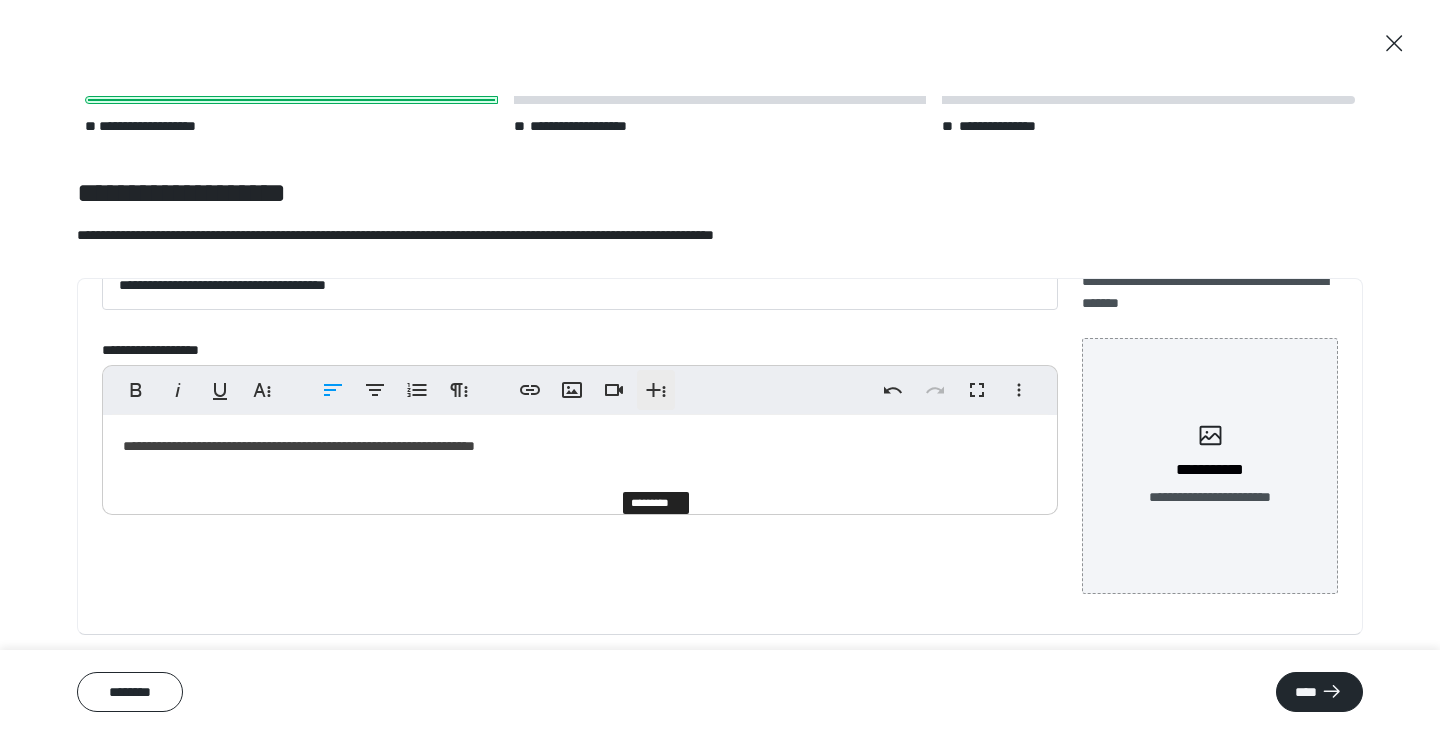 scroll, scrollTop: 82, scrollLeft: 0, axis: vertical 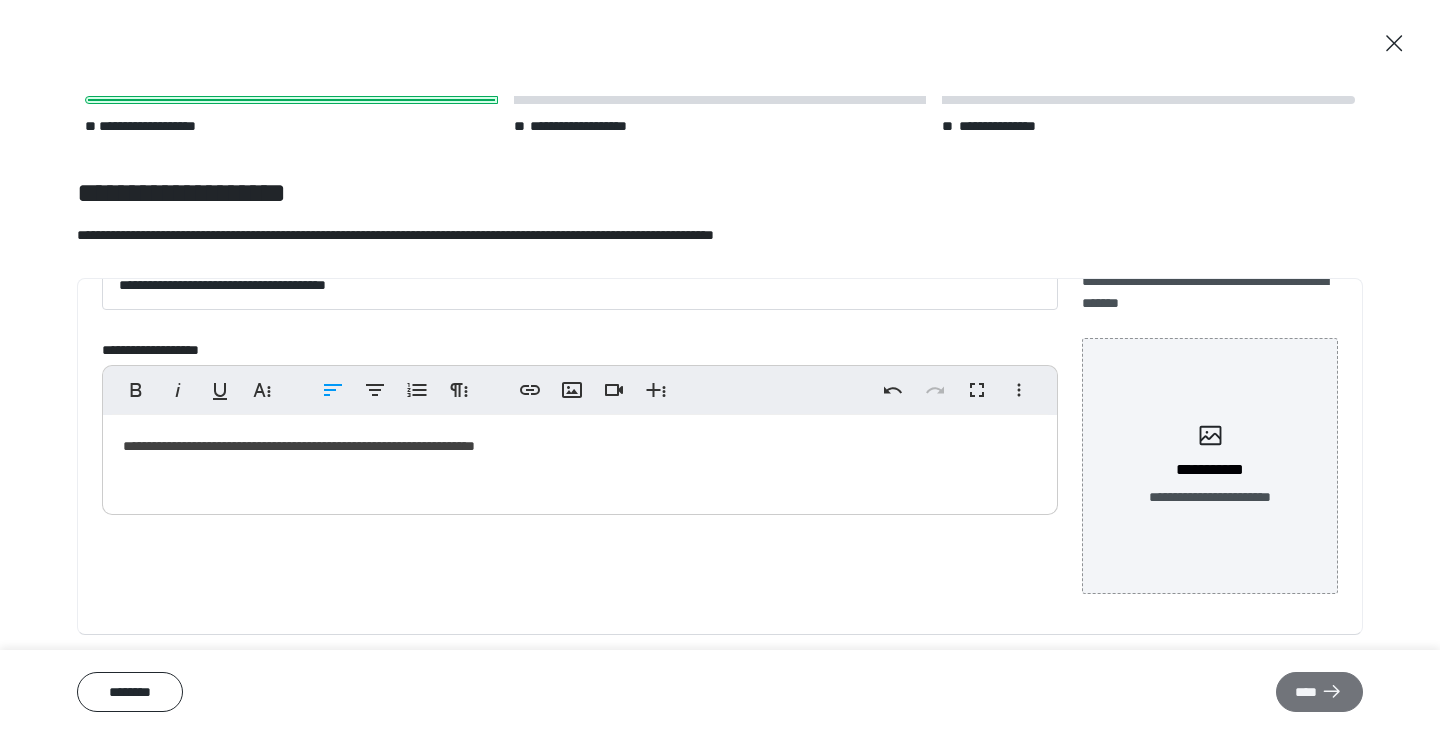 click 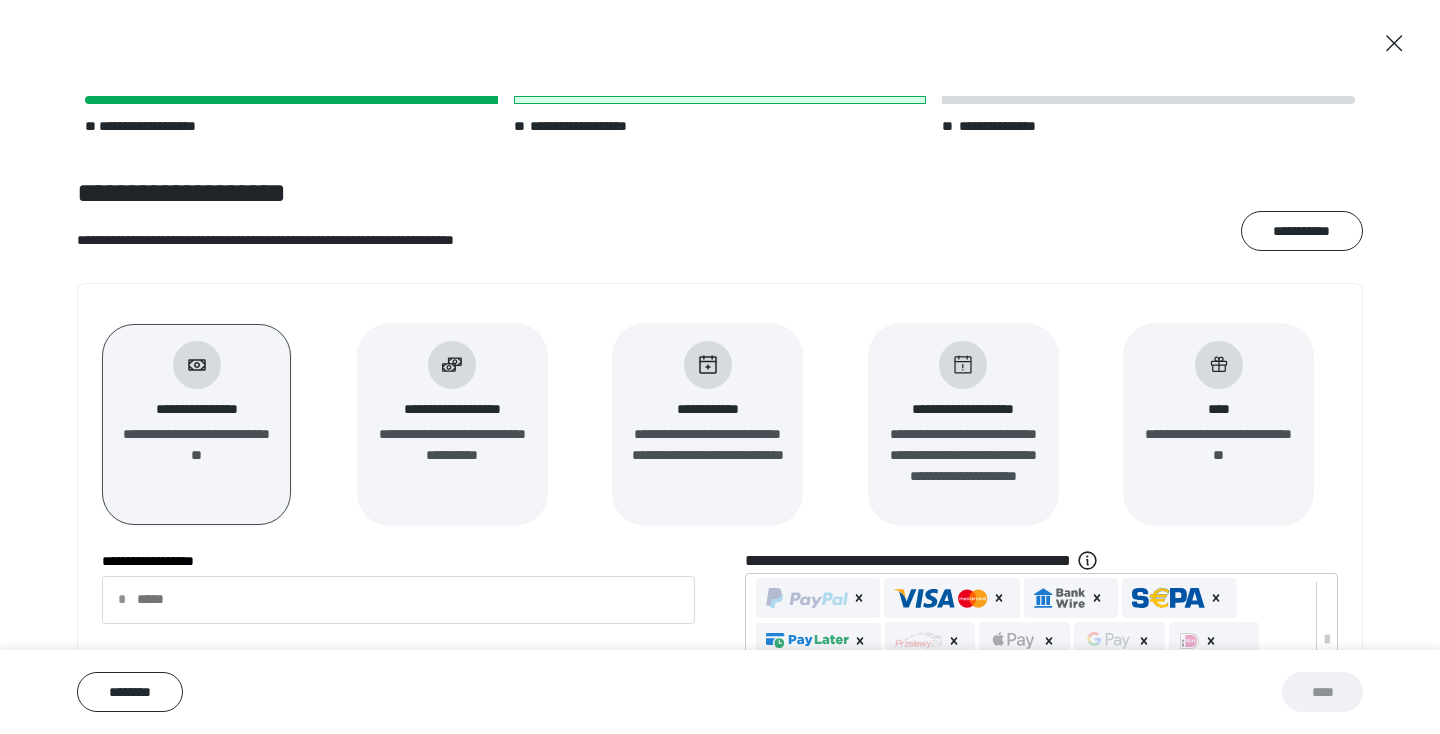 scroll, scrollTop: 244, scrollLeft: 0, axis: vertical 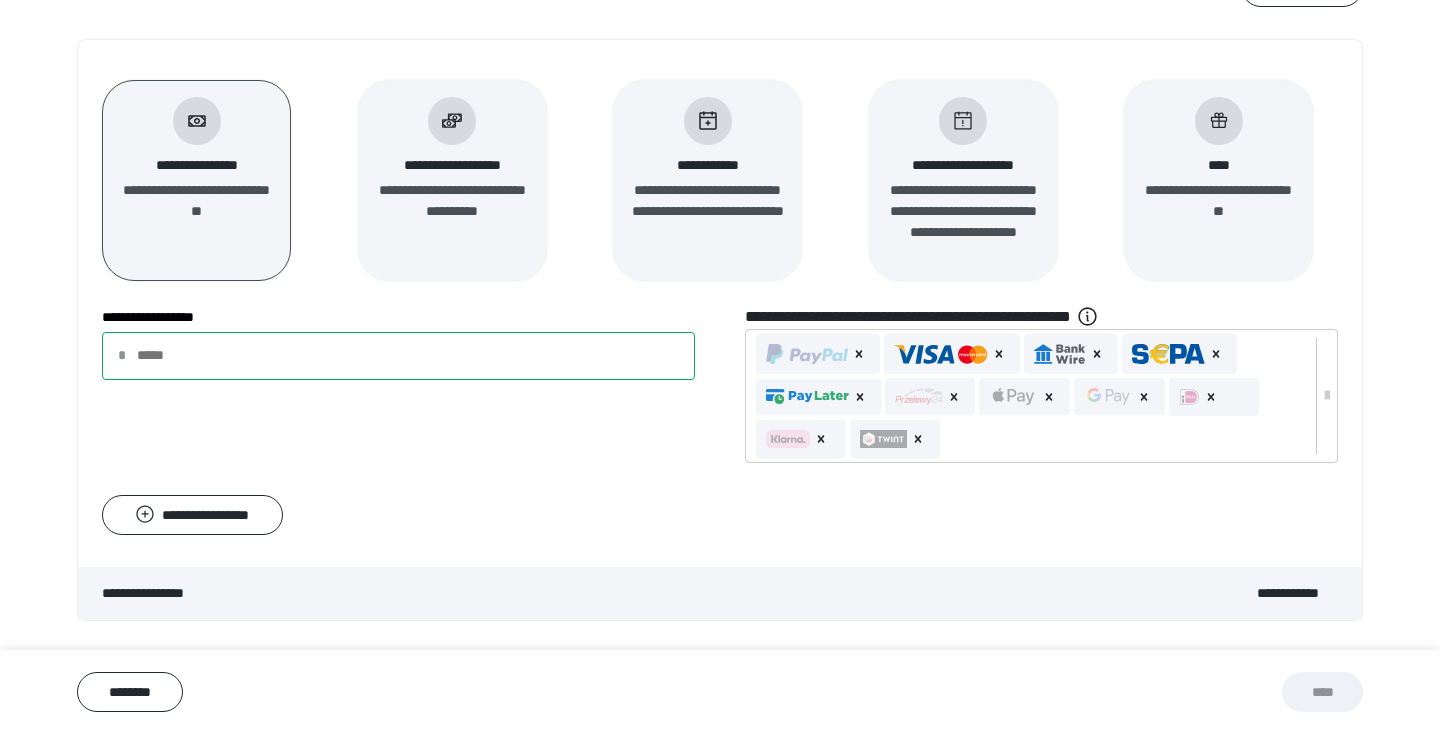 click on "**********" at bounding box center [398, 356] 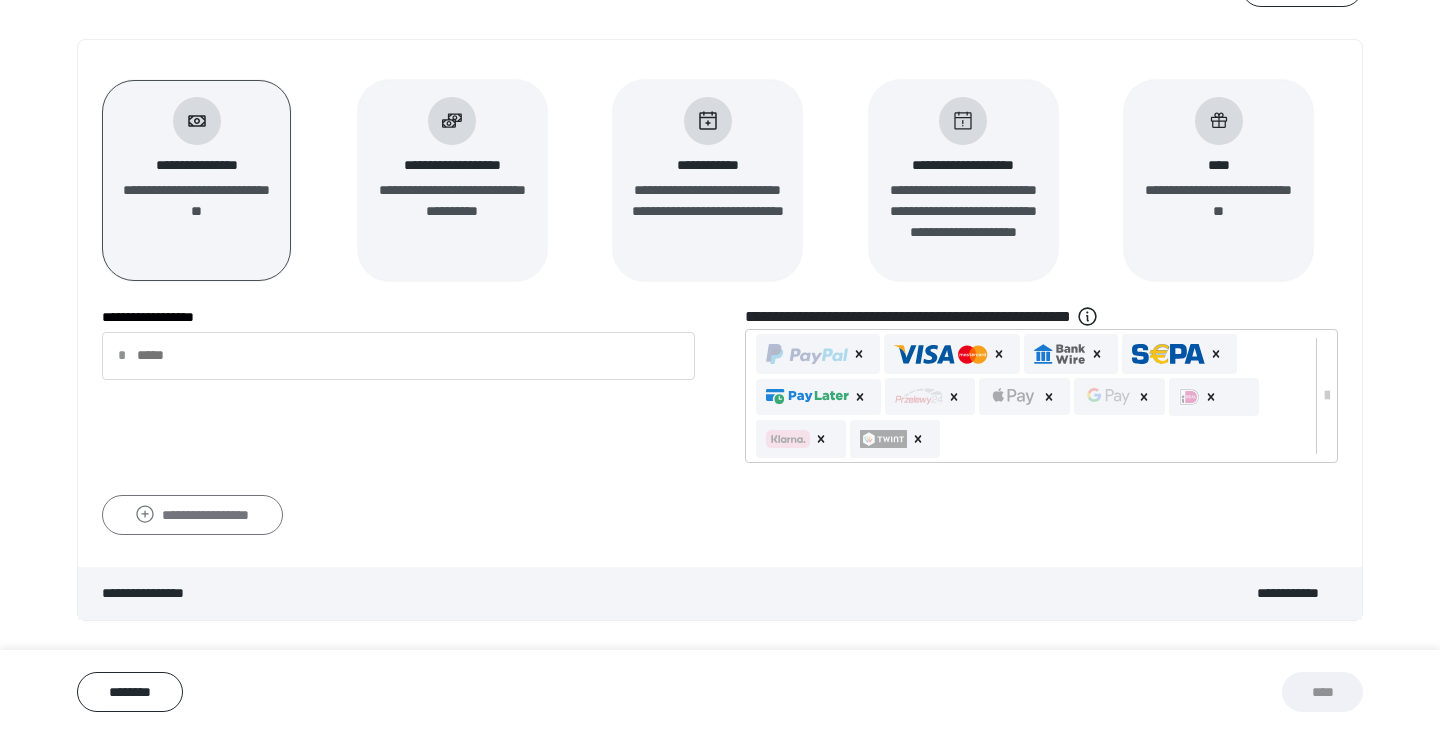 click on "**********" at bounding box center (192, 515) 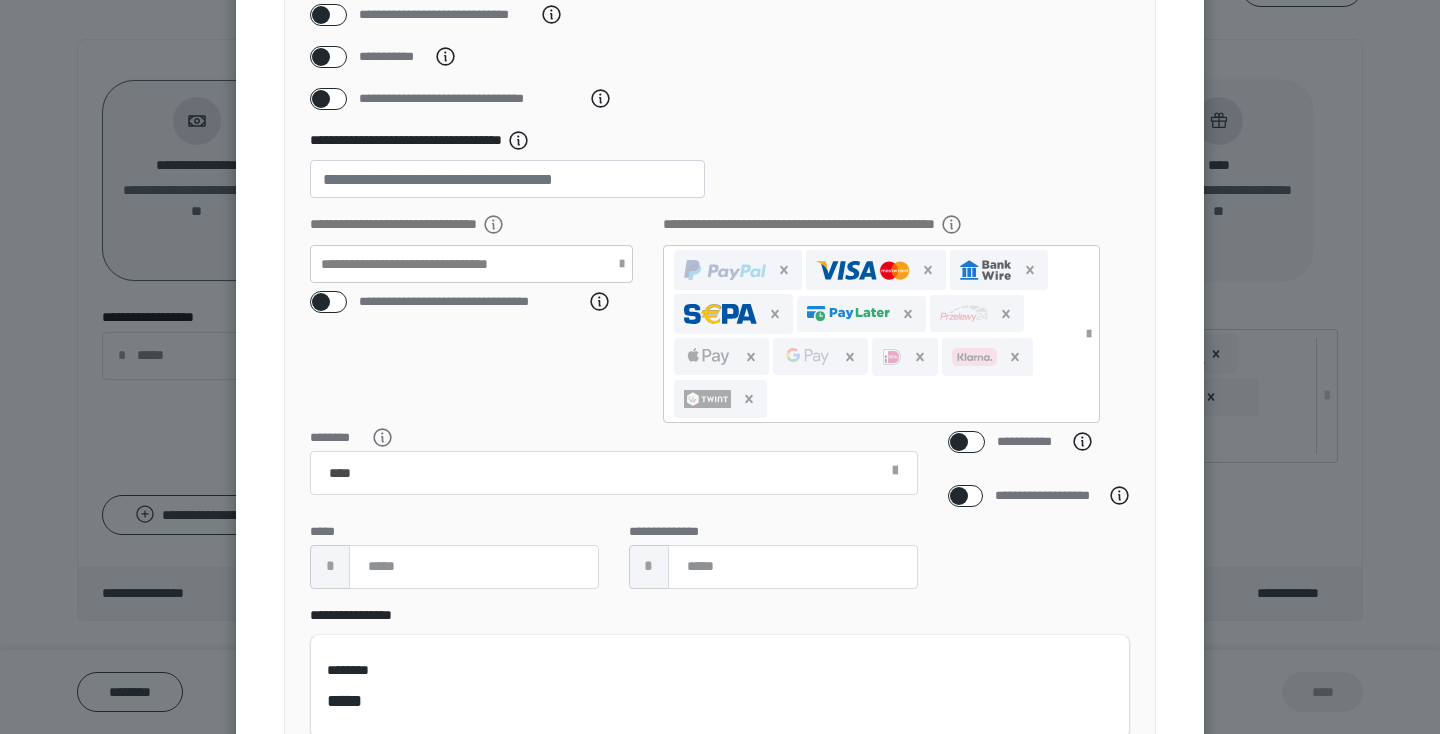 scroll, scrollTop: 387, scrollLeft: 0, axis: vertical 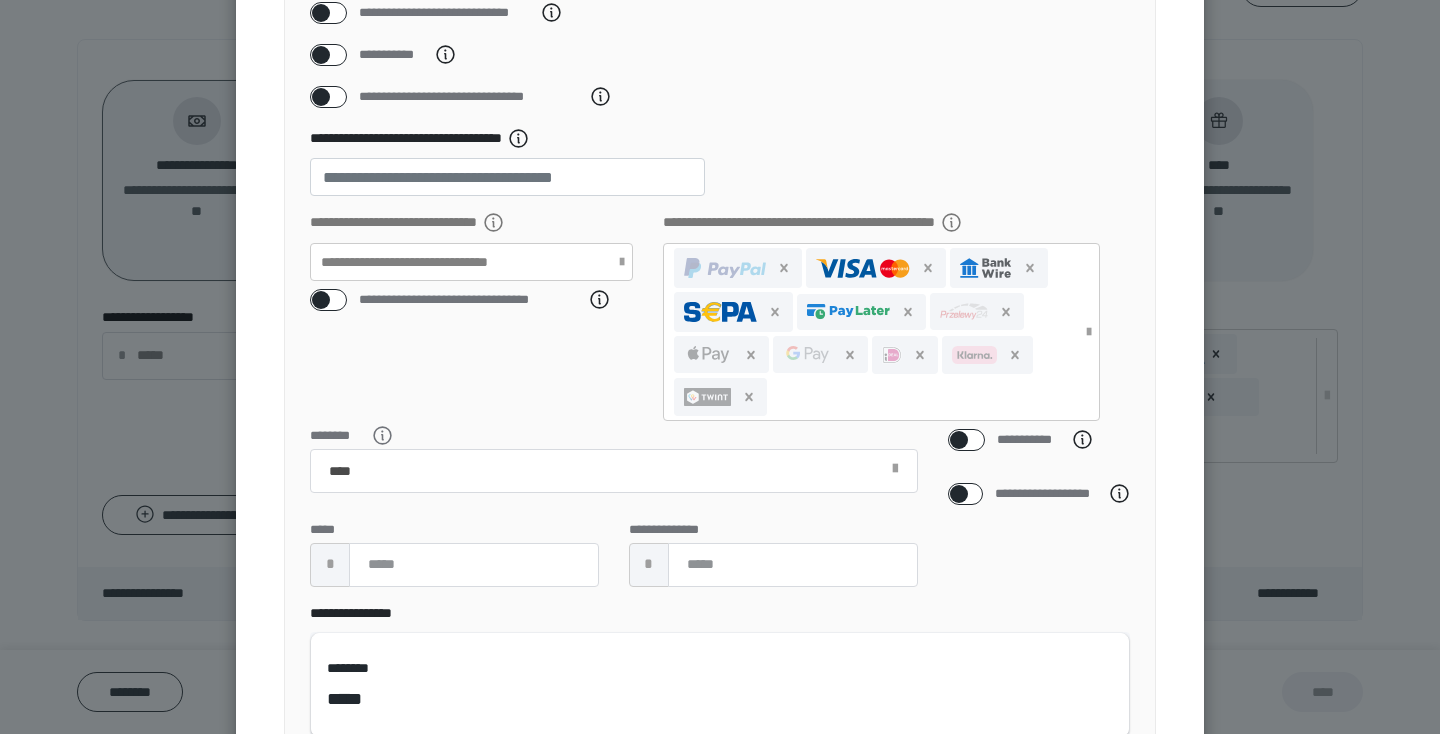 click on "**********" at bounding box center [614, 516] 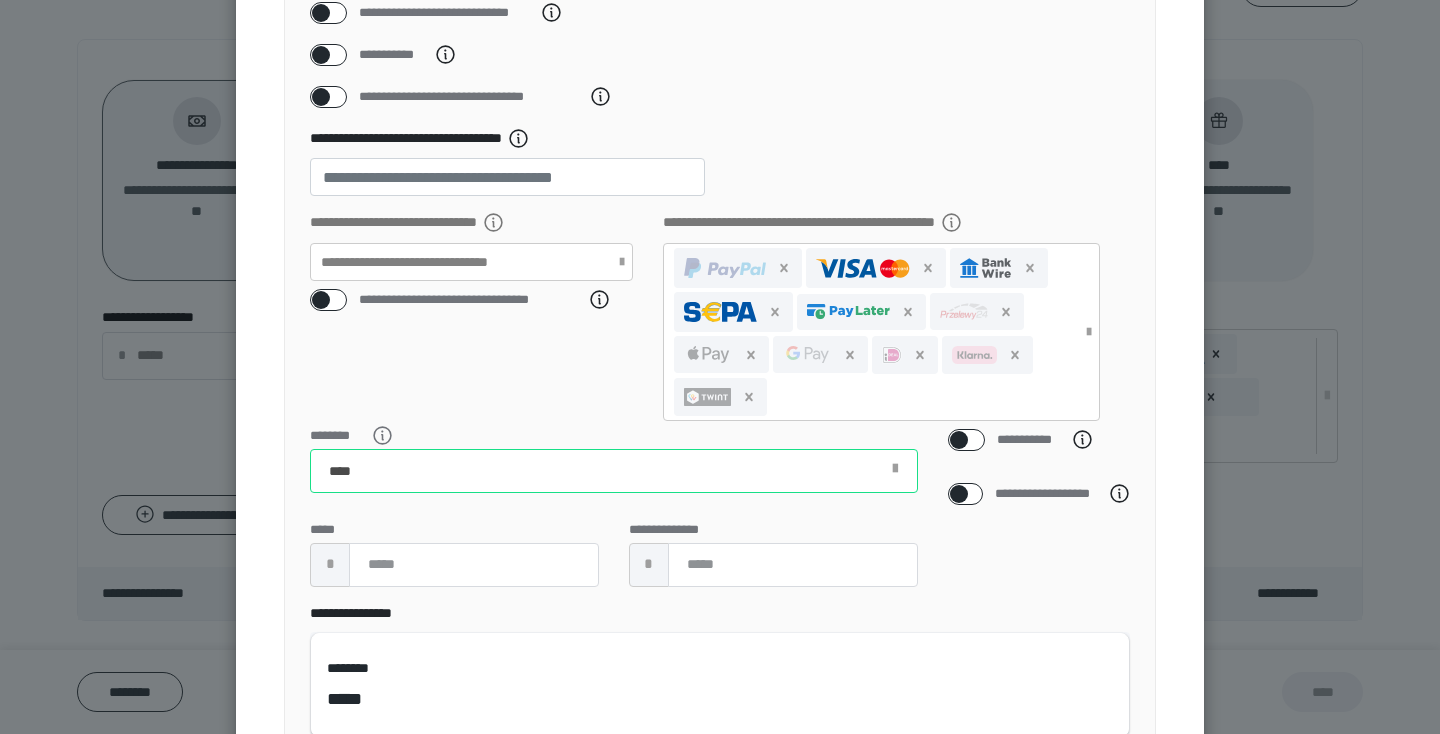 click on "********" at bounding box center [614, 471] 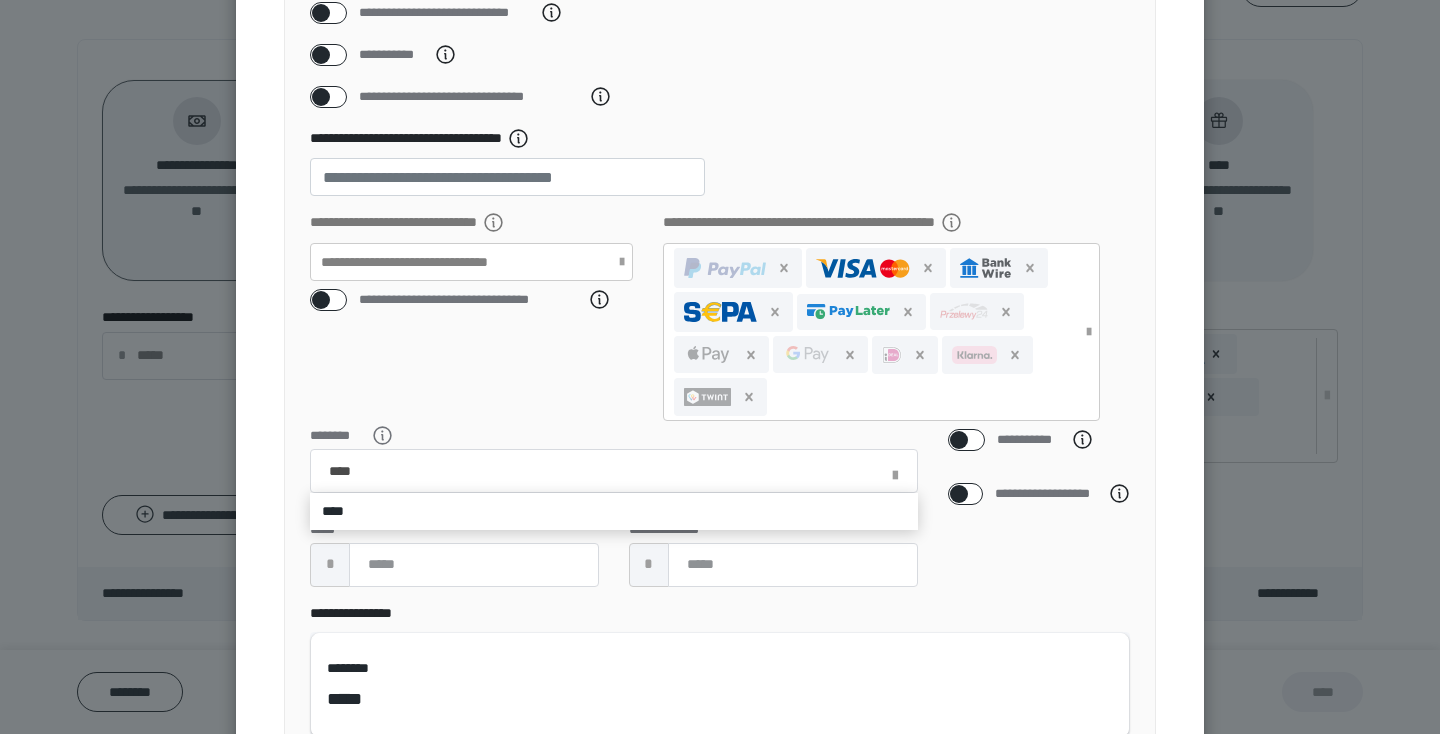 click at bounding box center [720, 367] 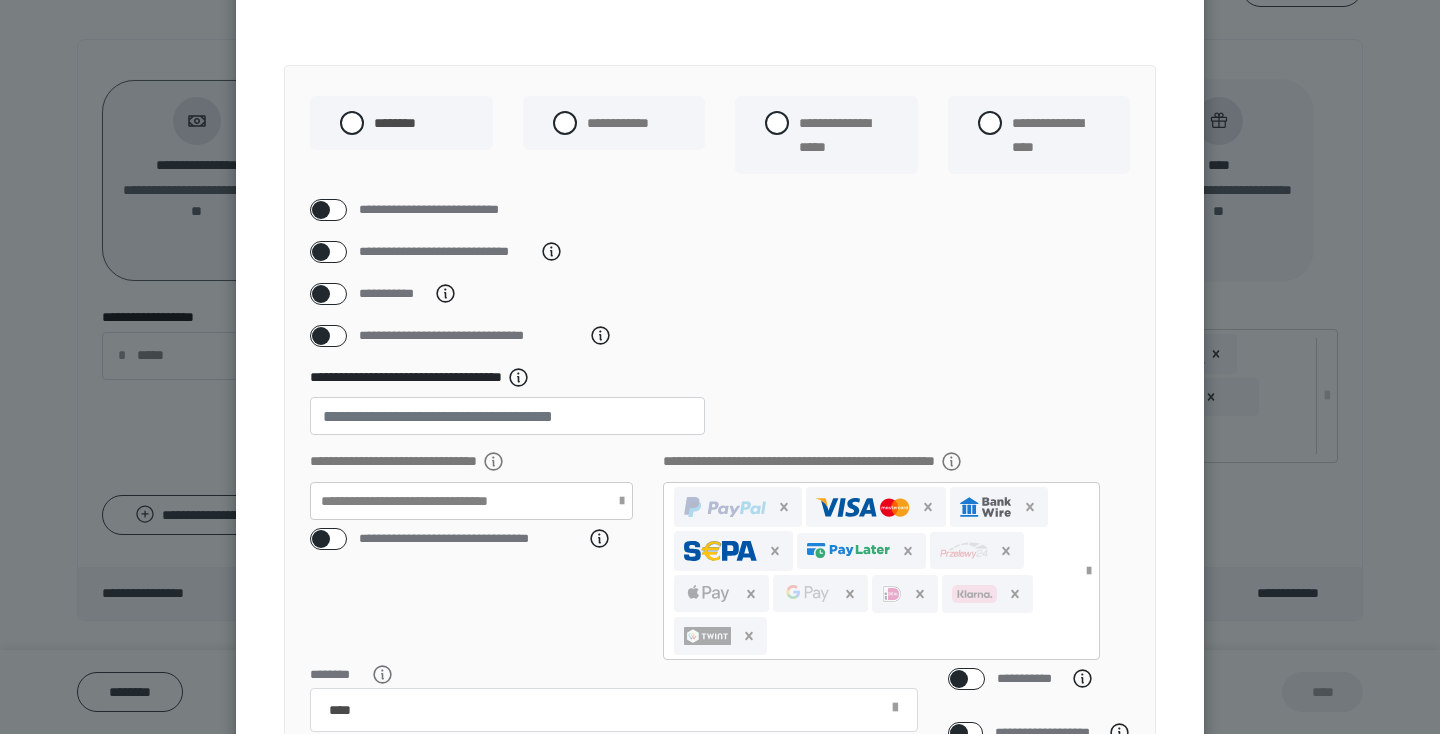 scroll, scrollTop: 150, scrollLeft: 0, axis: vertical 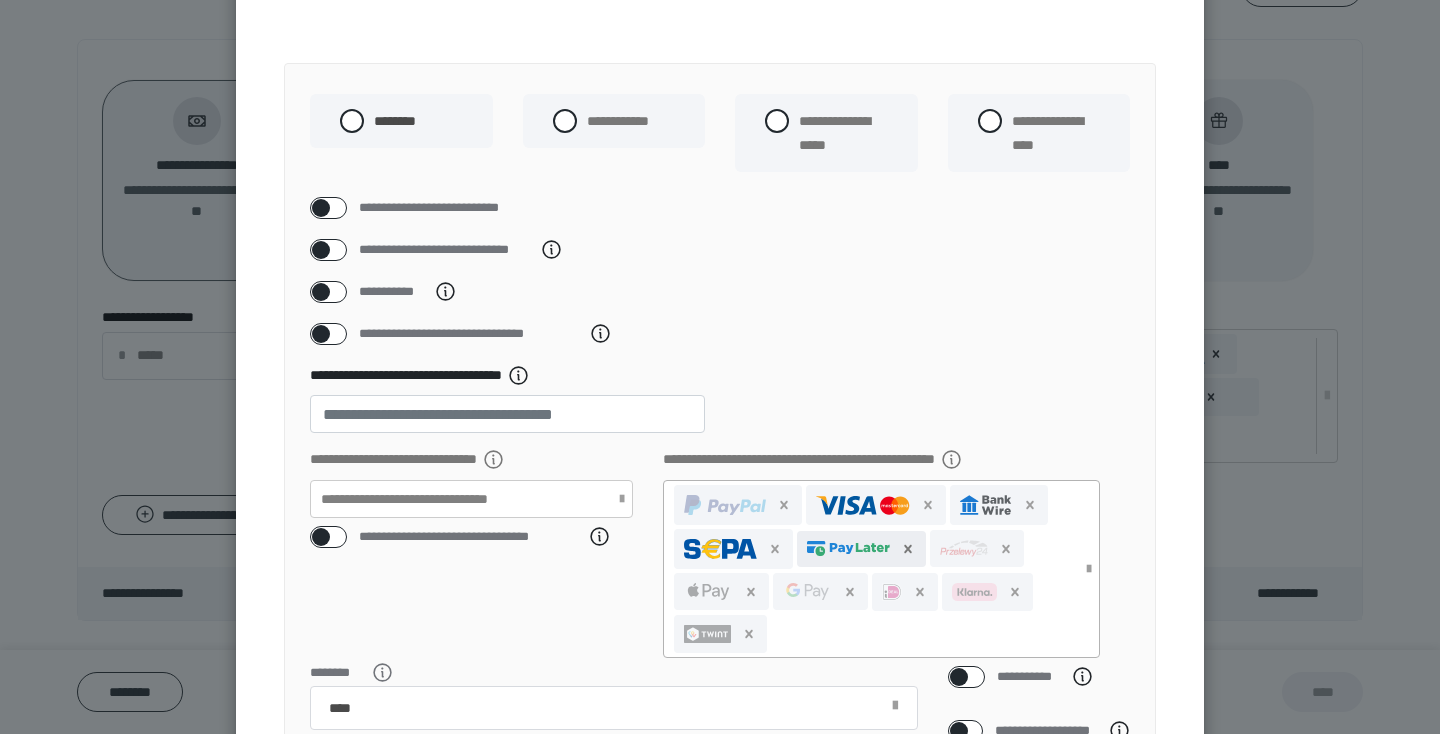 click 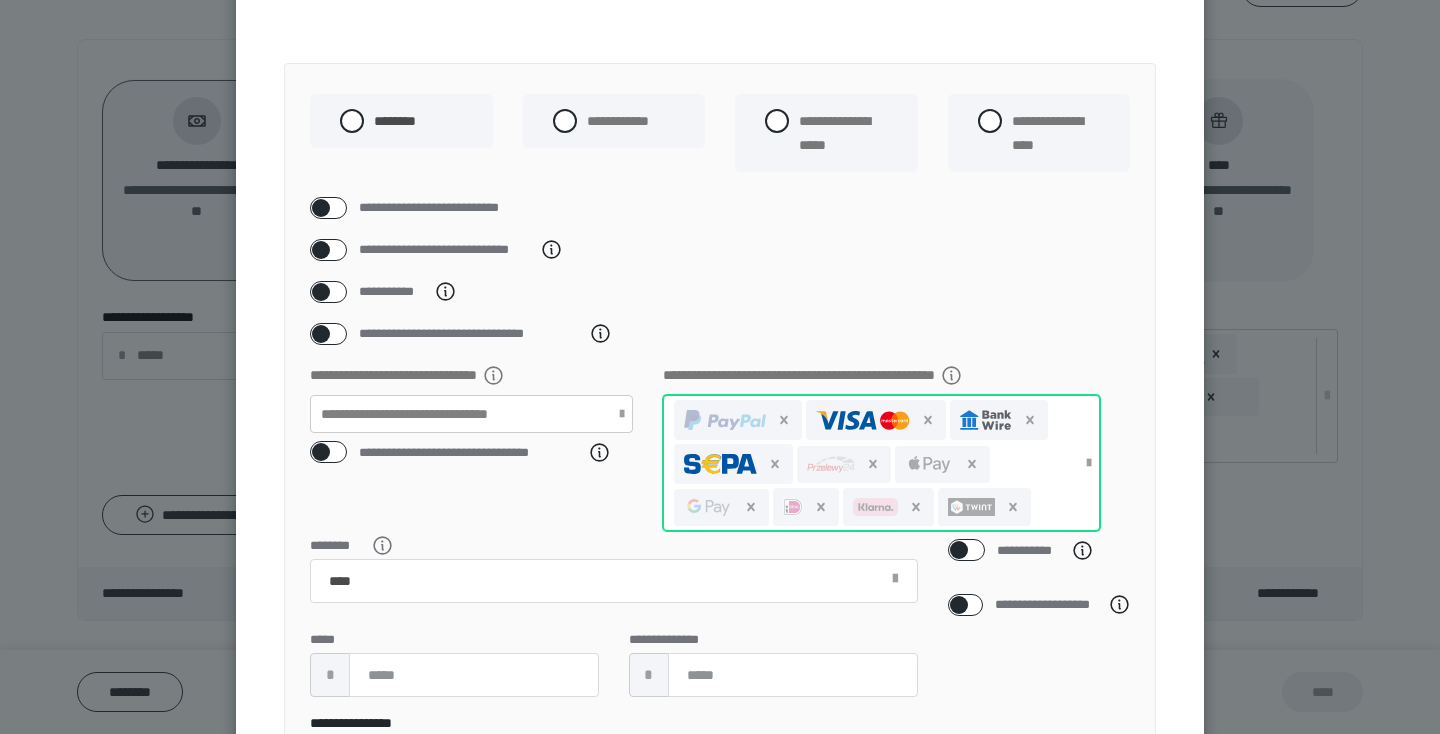 click 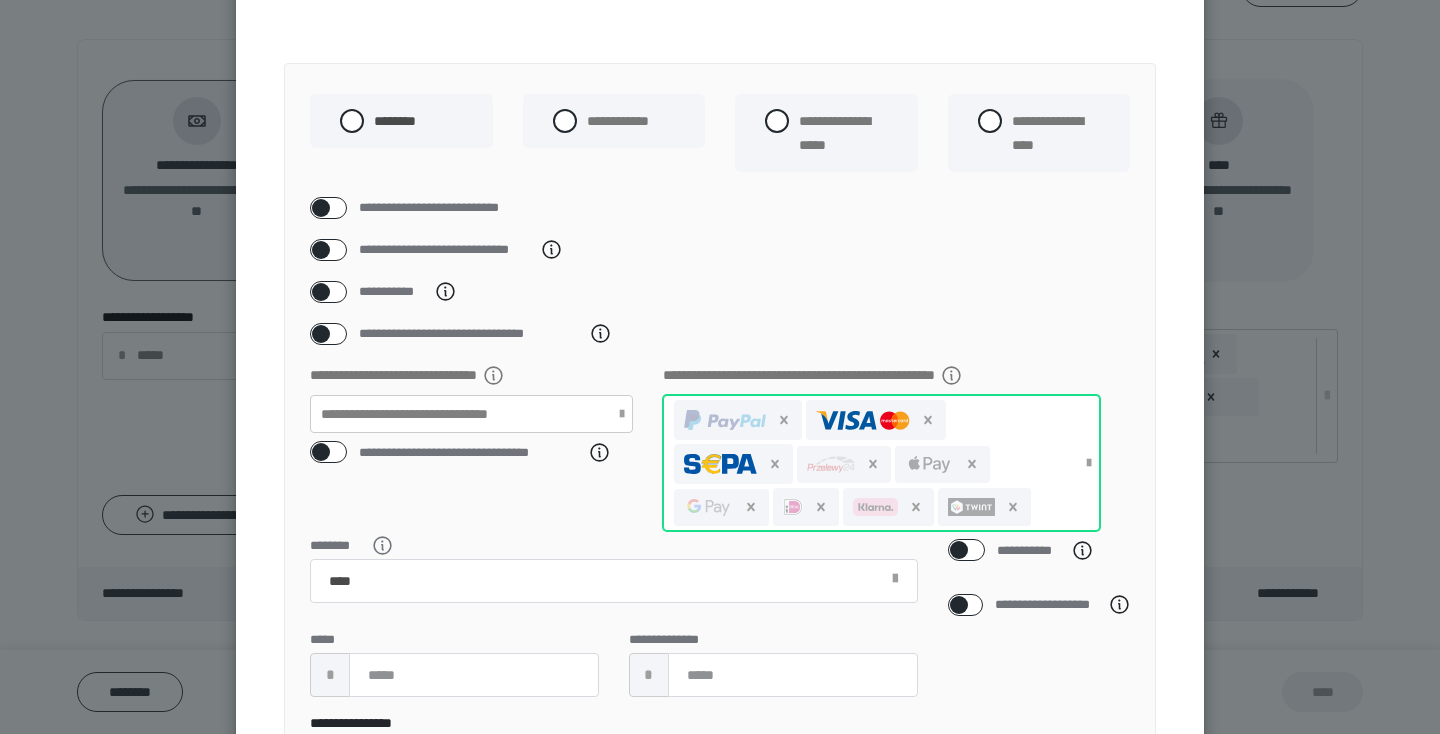 scroll, scrollTop: 210, scrollLeft: 0, axis: vertical 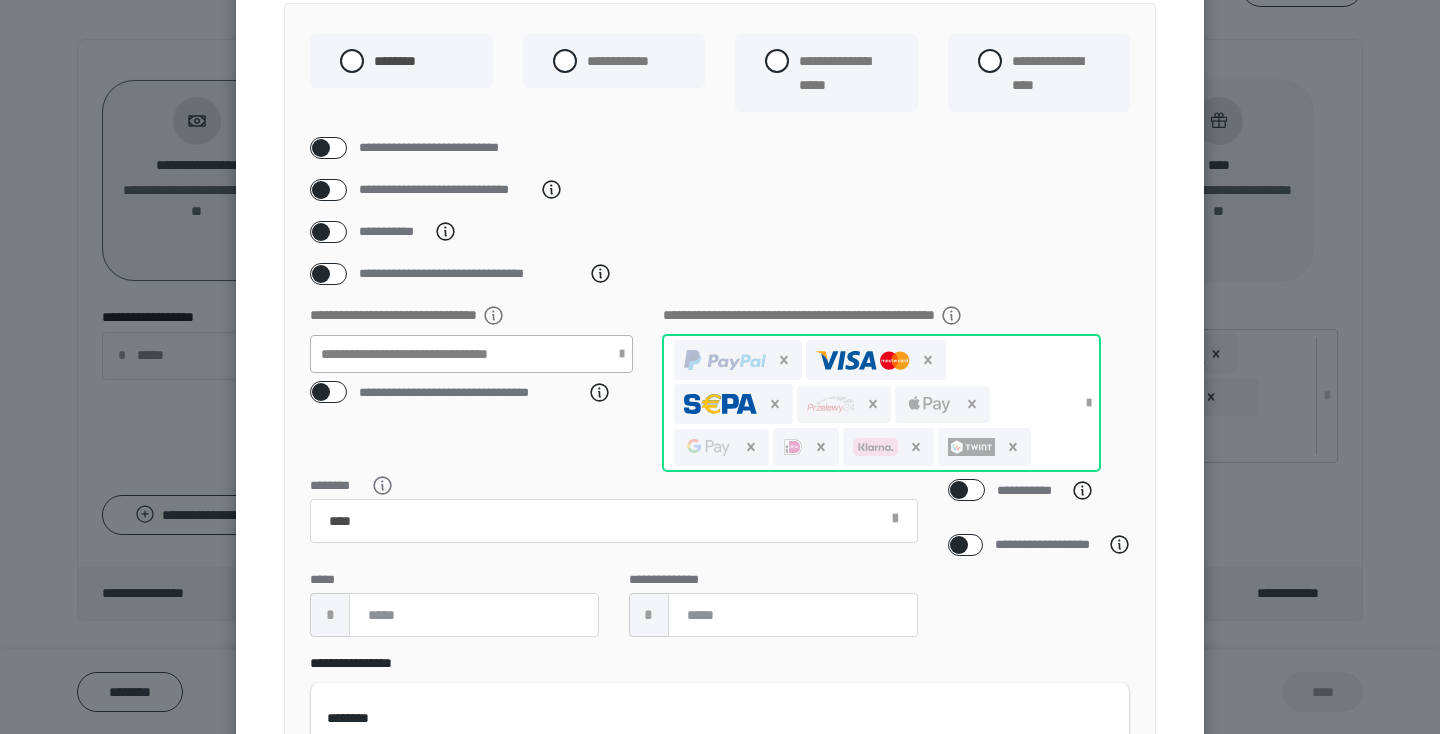 click on "**********" at bounding box center [438, 354] 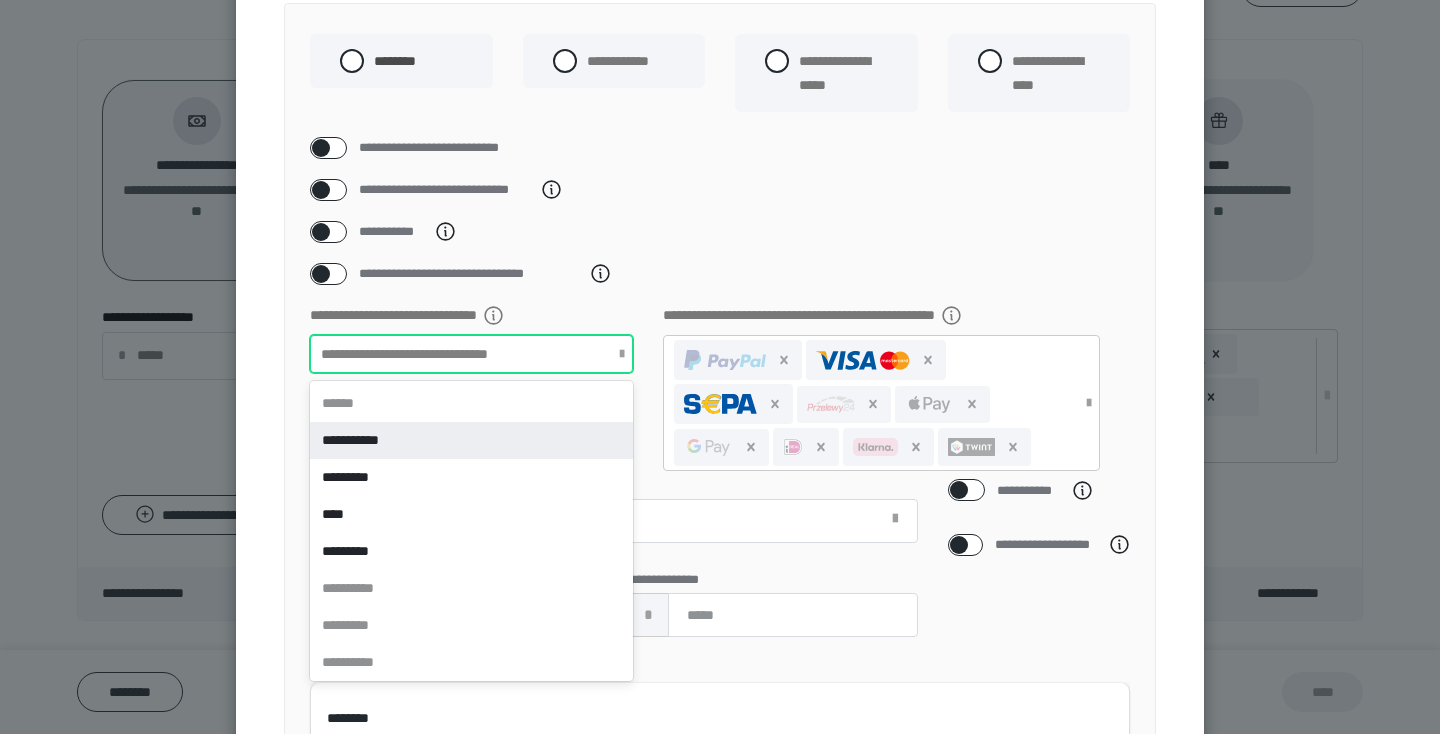 click on "**********" at bounding box center (471, 440) 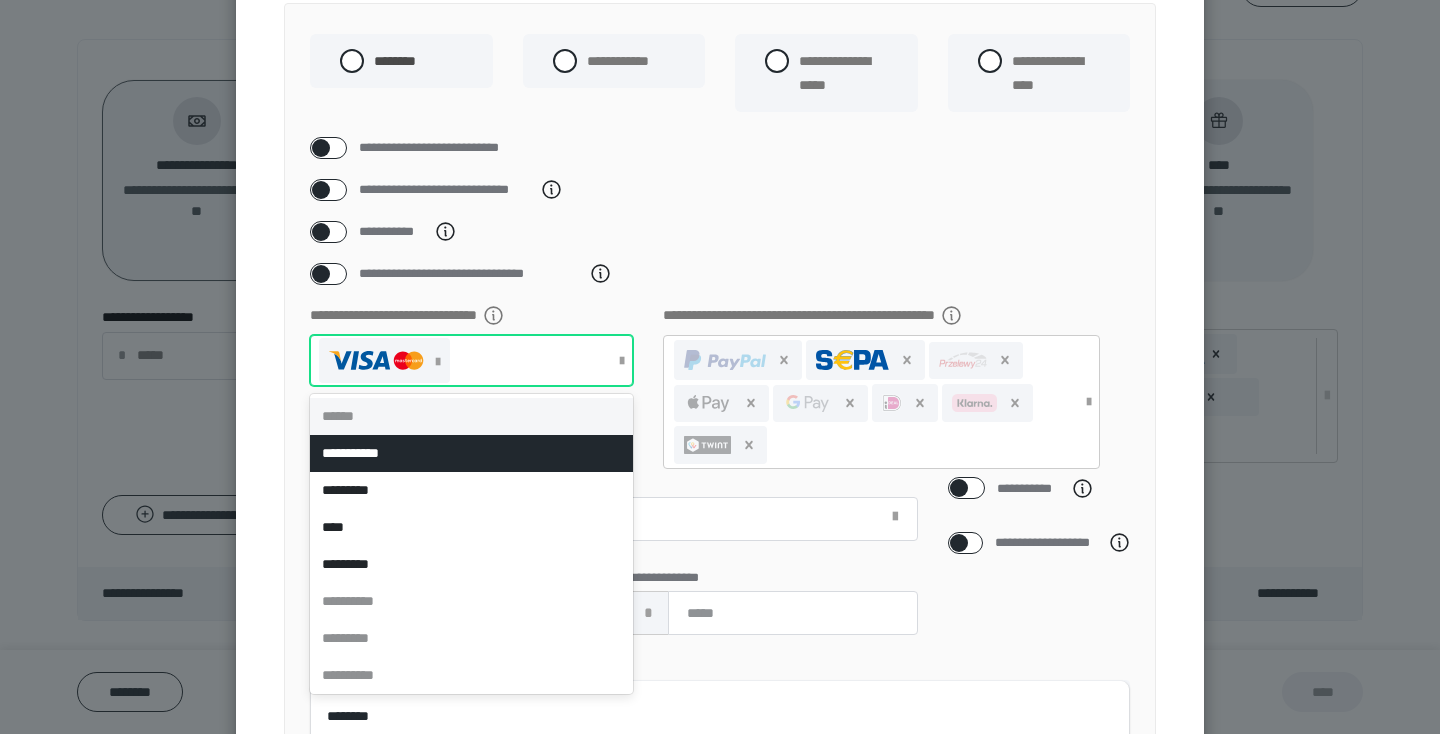 click on "**********" at bounding box center (441, 316) 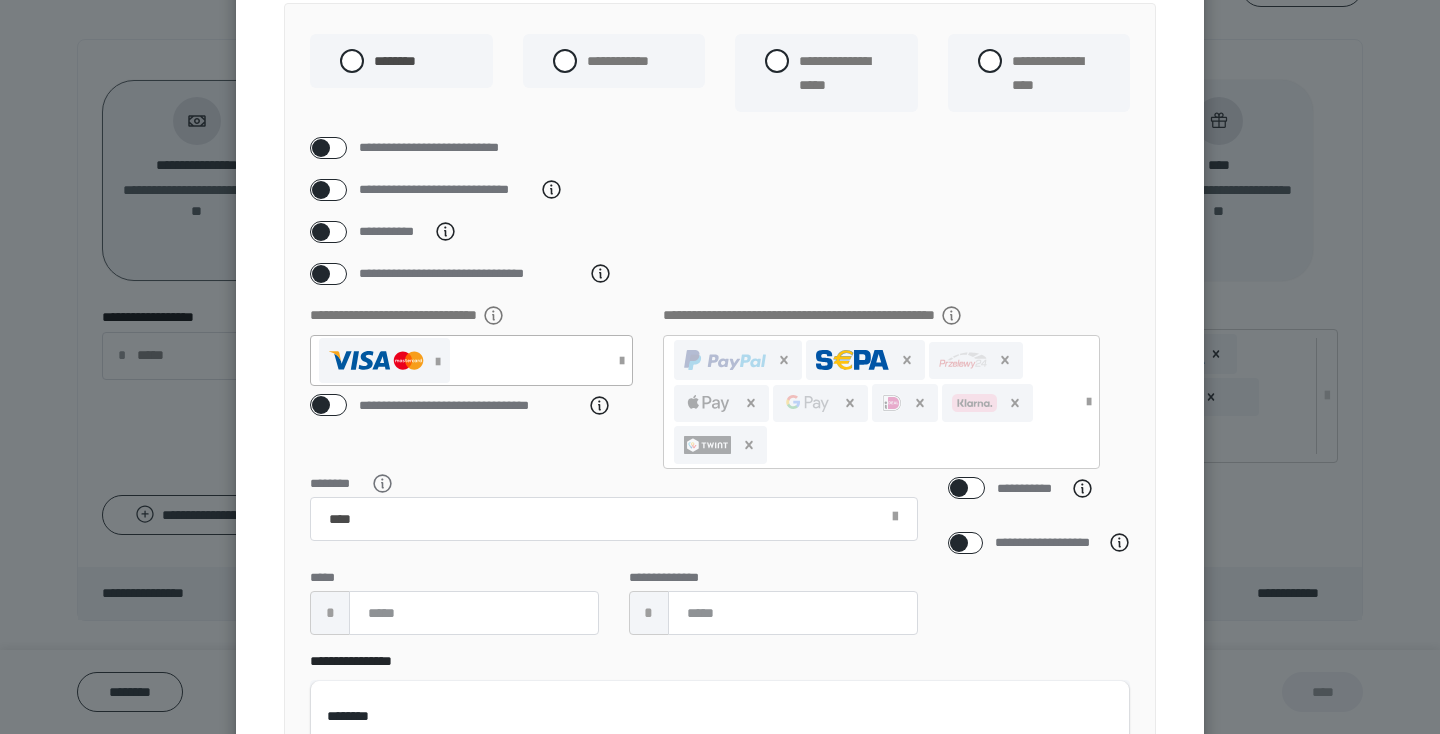 click at bounding box center (461, 360) 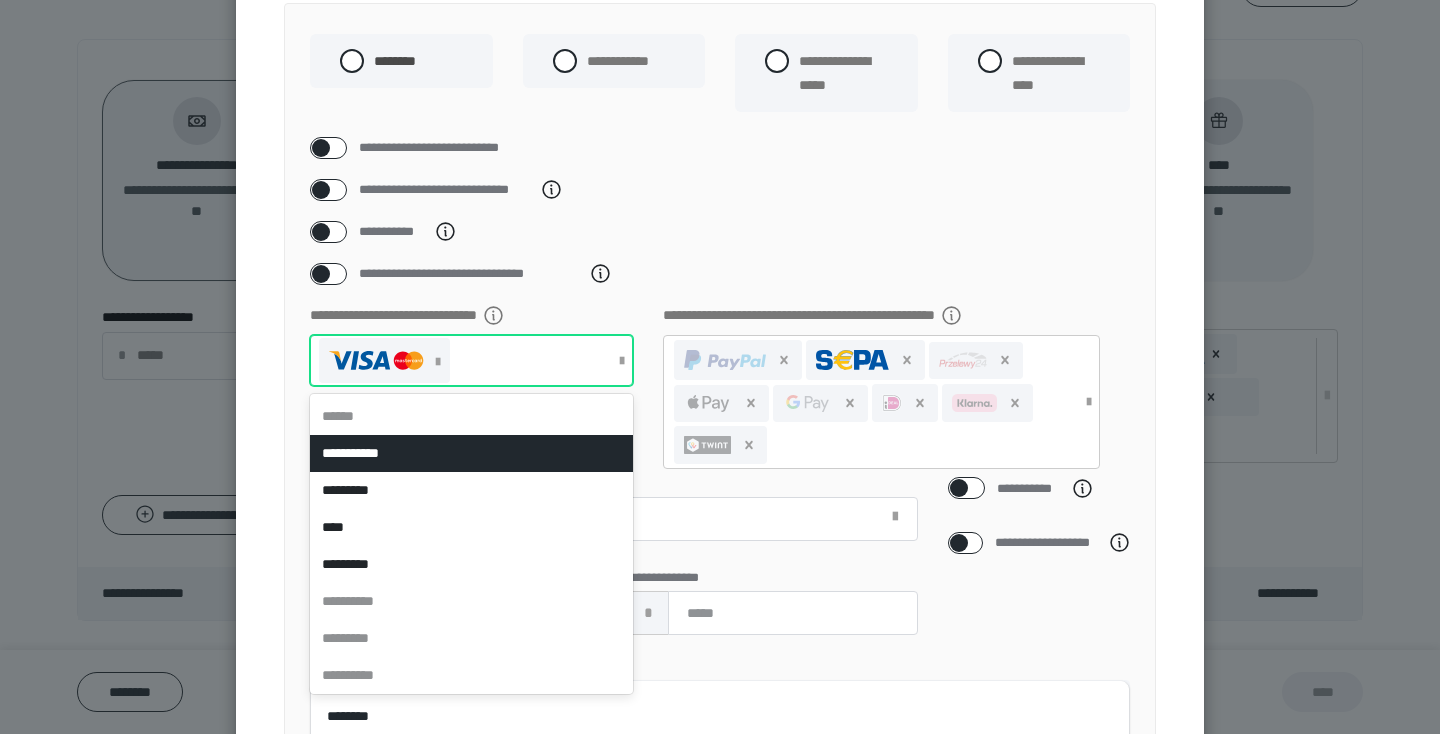 click at bounding box center [461, 360] 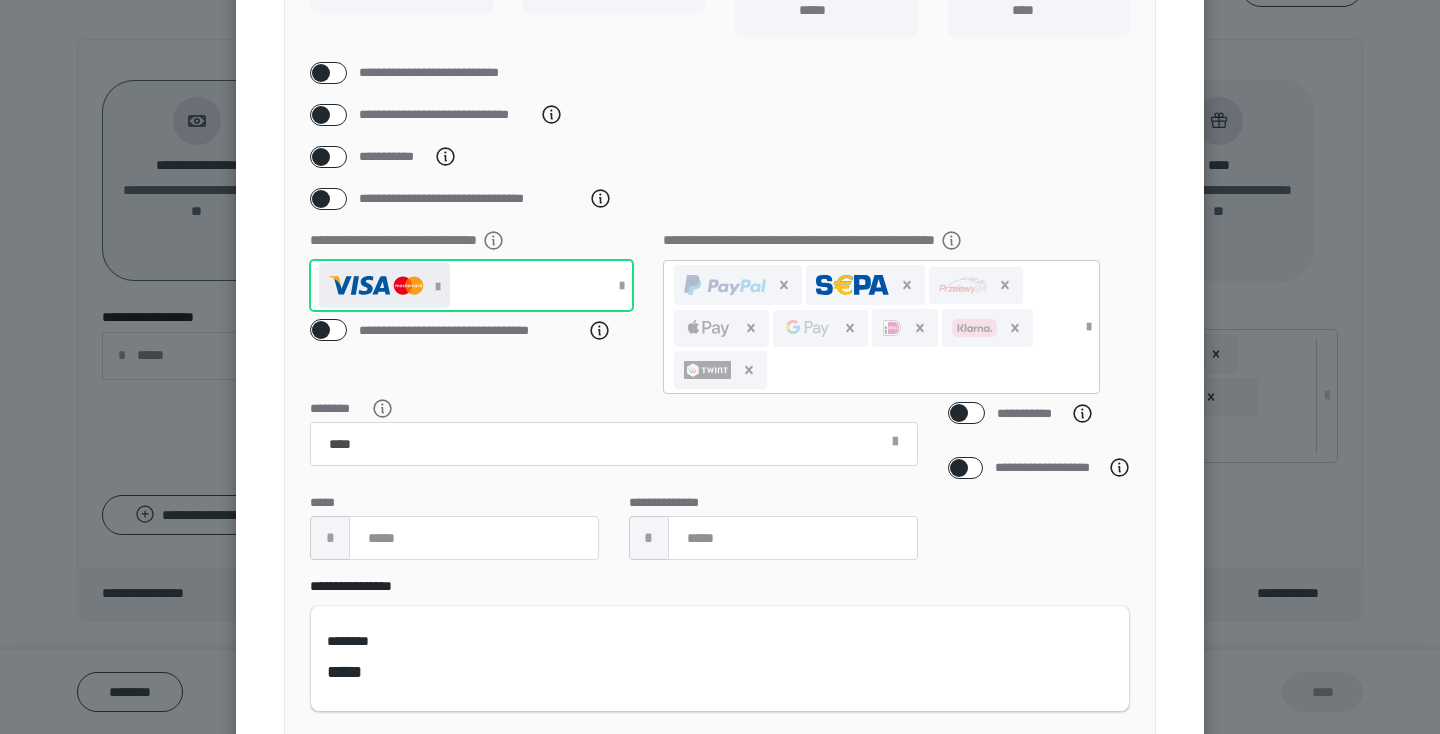 scroll, scrollTop: 293, scrollLeft: 0, axis: vertical 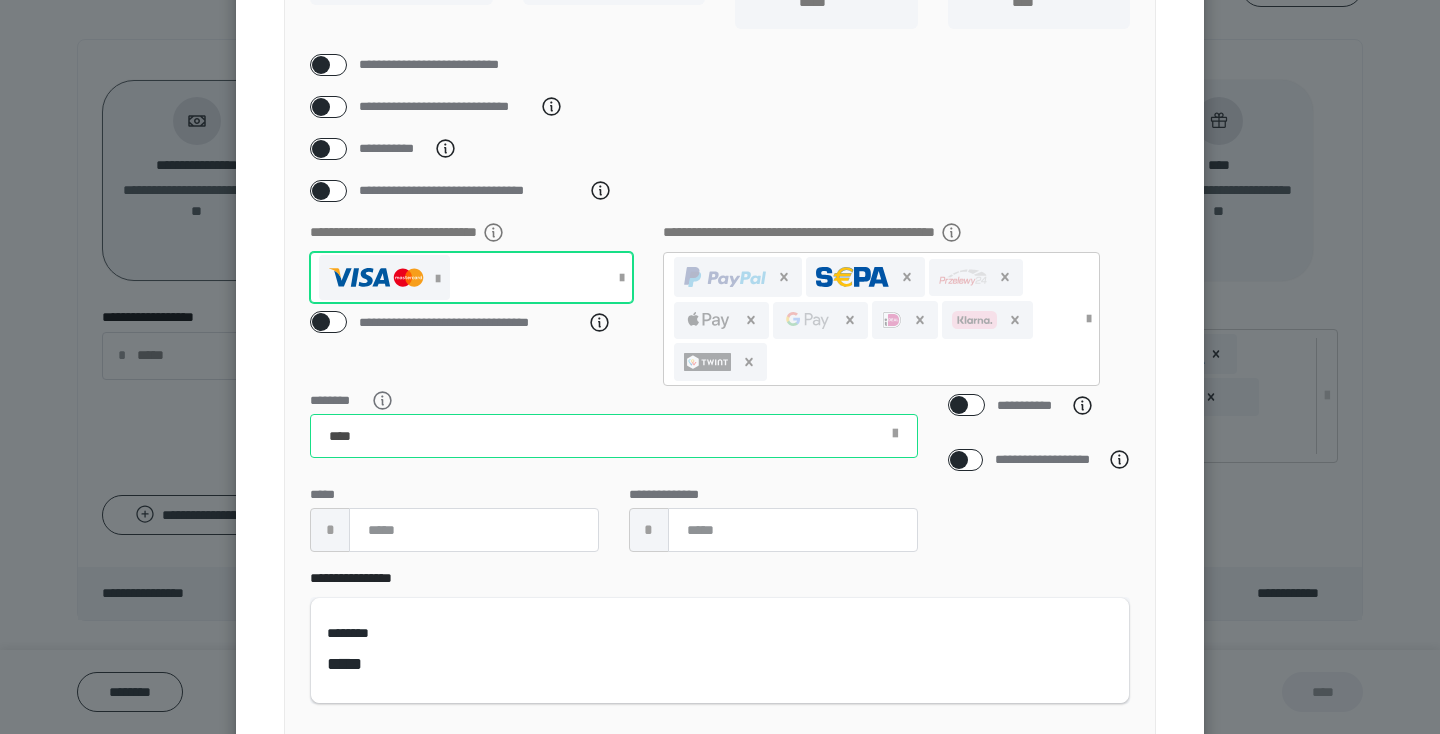 click on "********" at bounding box center [614, 436] 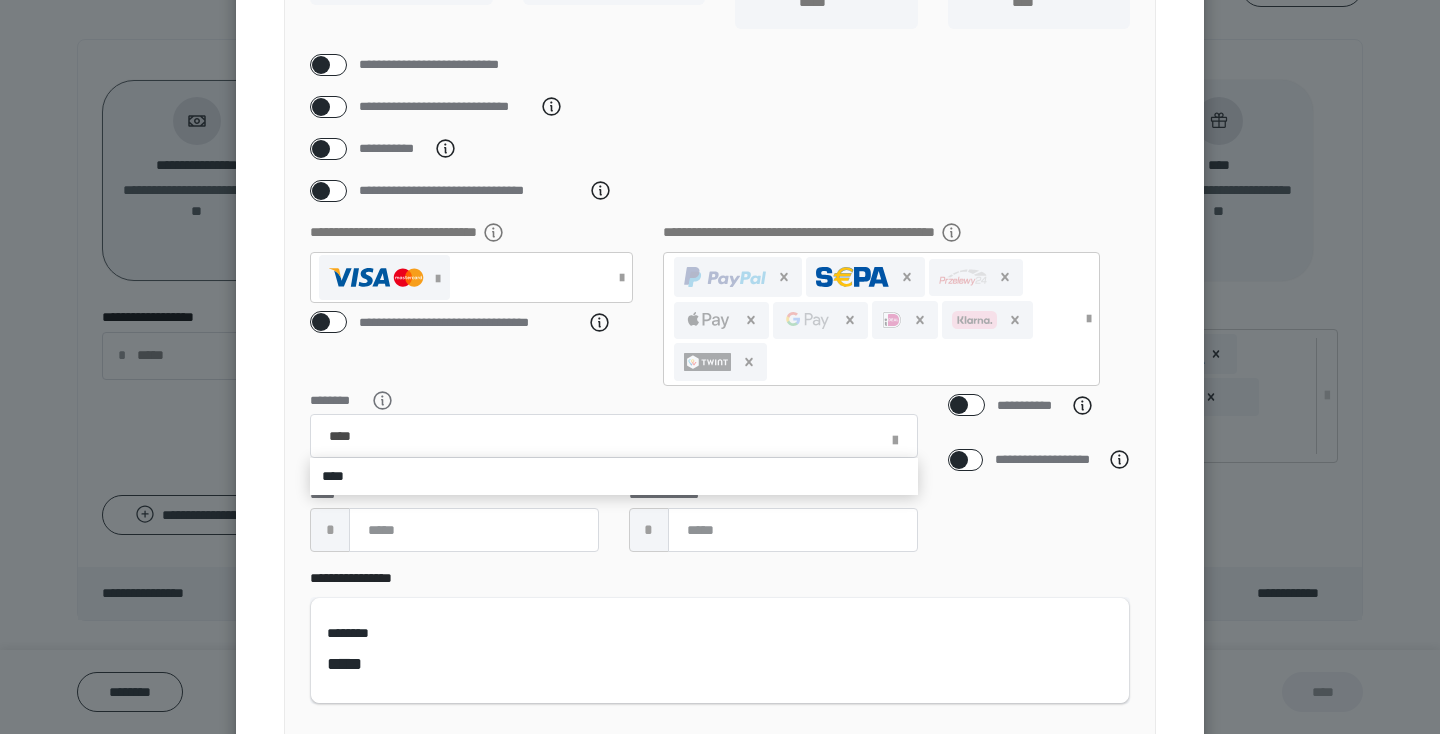 click at bounding box center (720, 367) 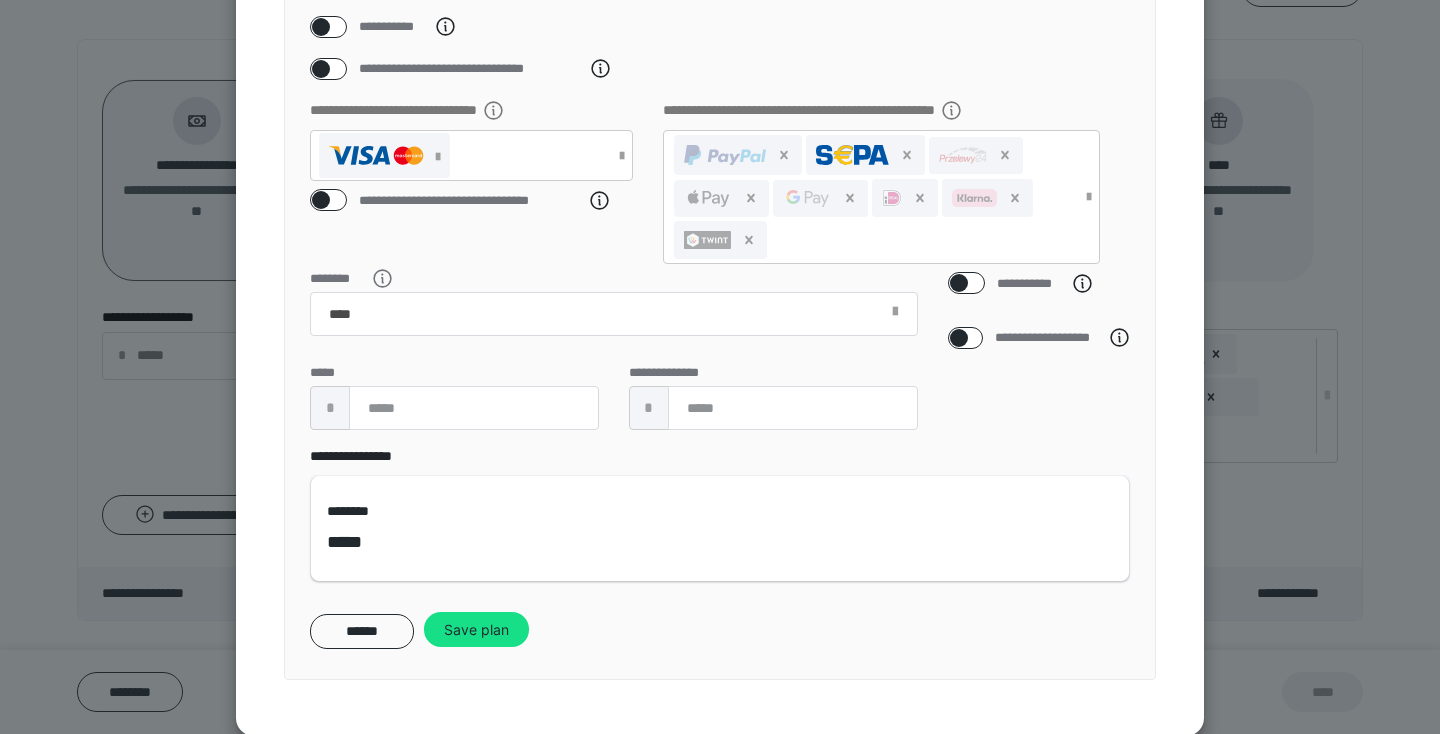 scroll, scrollTop: 0, scrollLeft: 0, axis: both 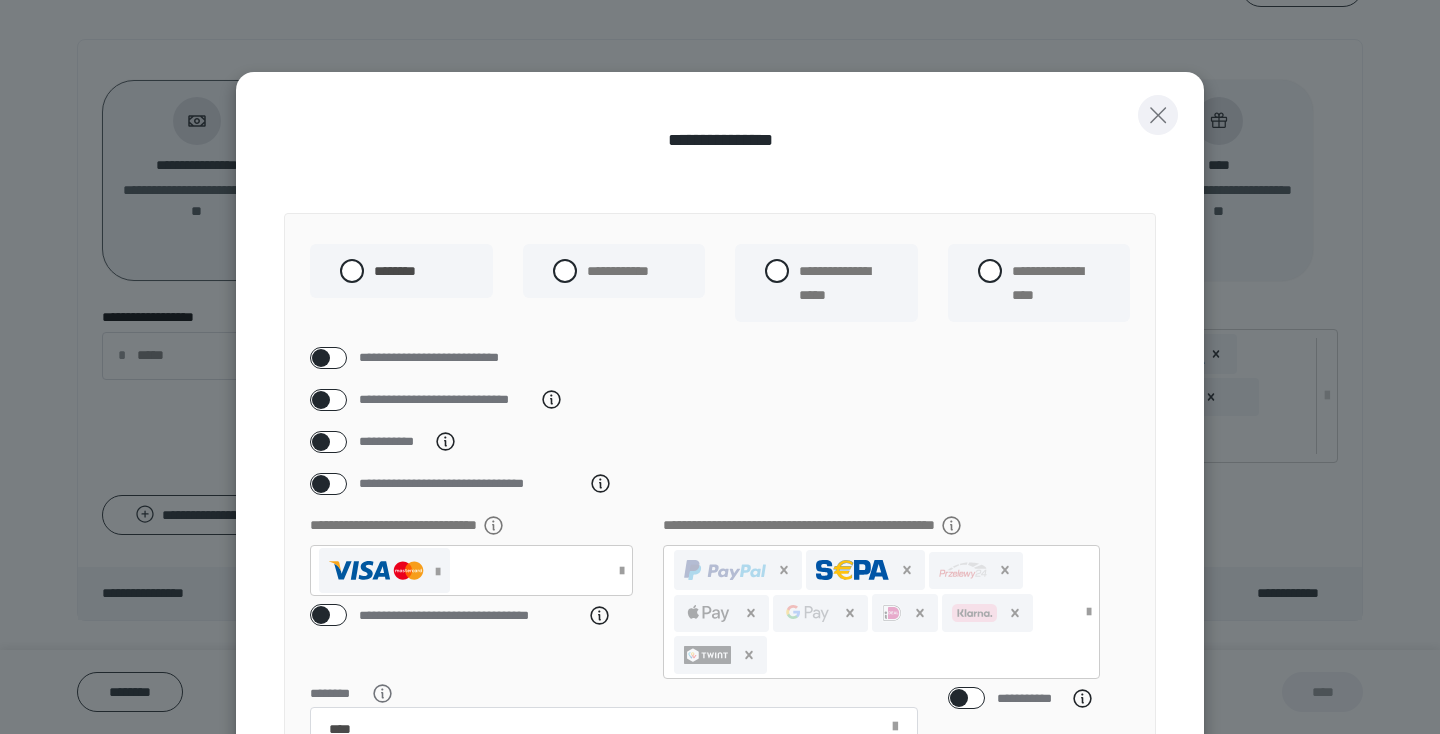 click 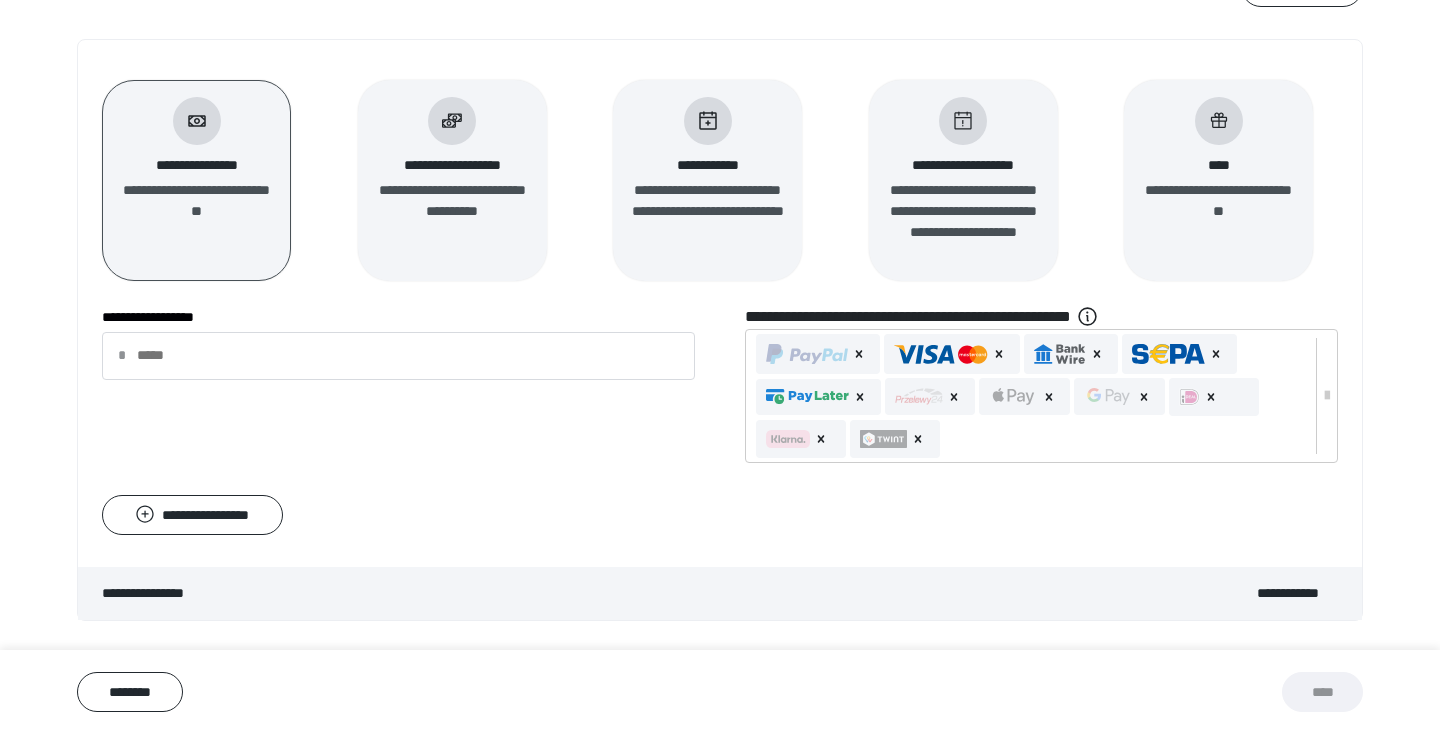 click on "**********" at bounding box center (720, 330) 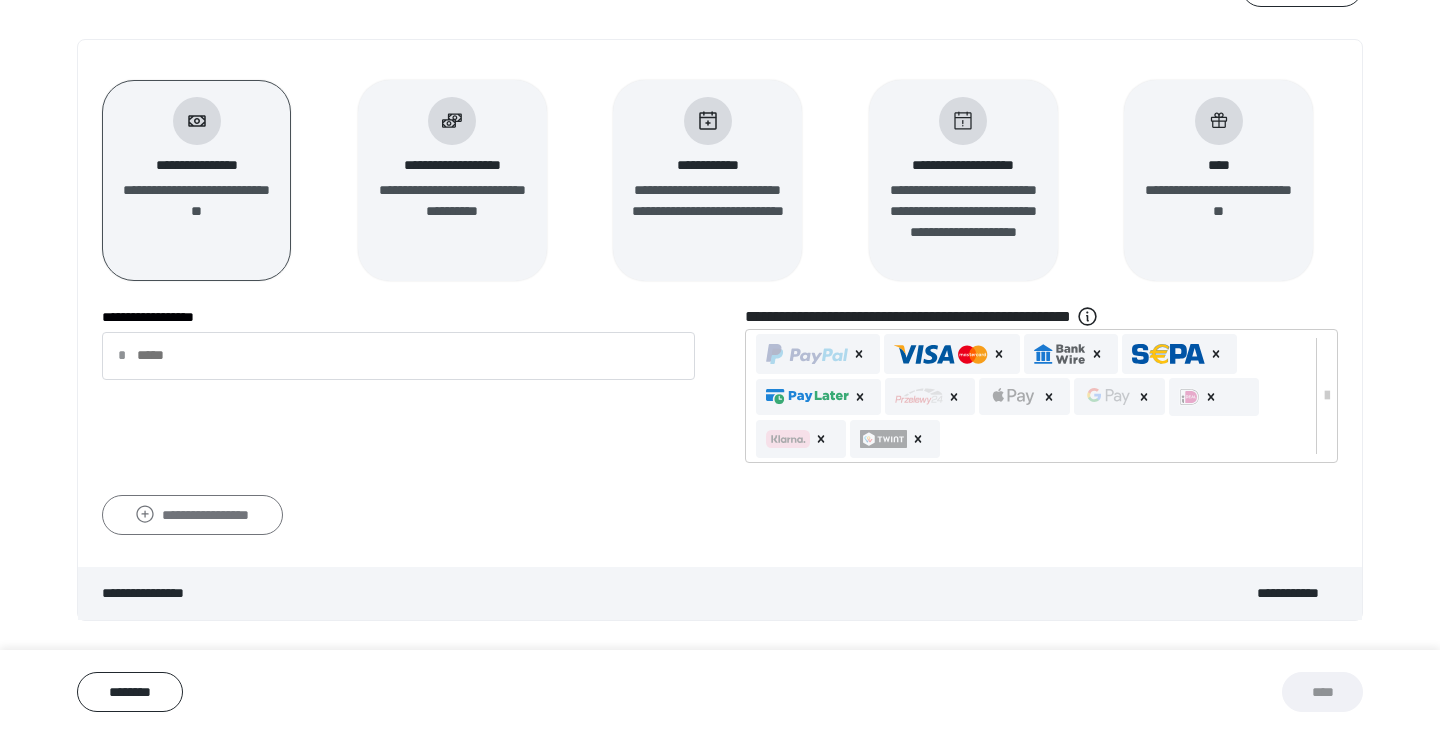 click on "**********" at bounding box center (192, 515) 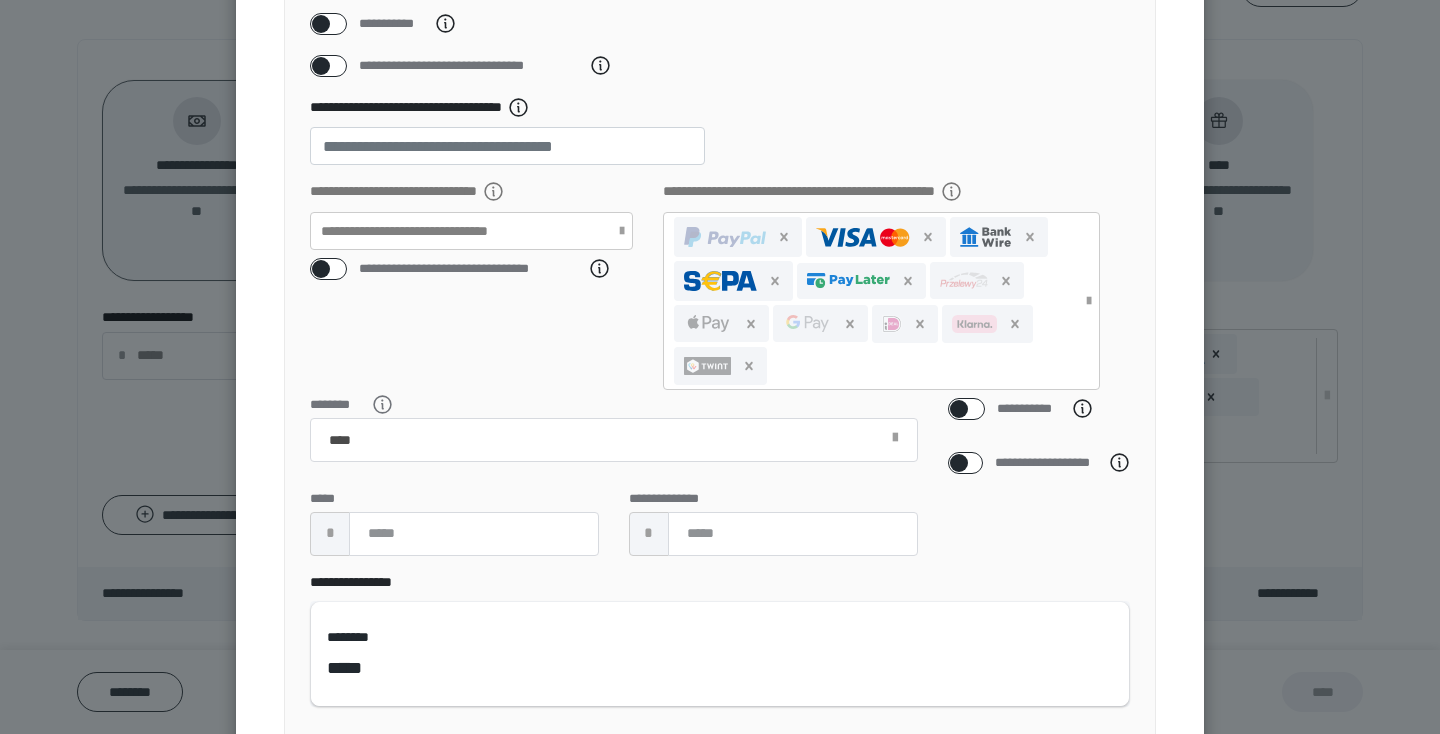 scroll, scrollTop: 420, scrollLeft: 0, axis: vertical 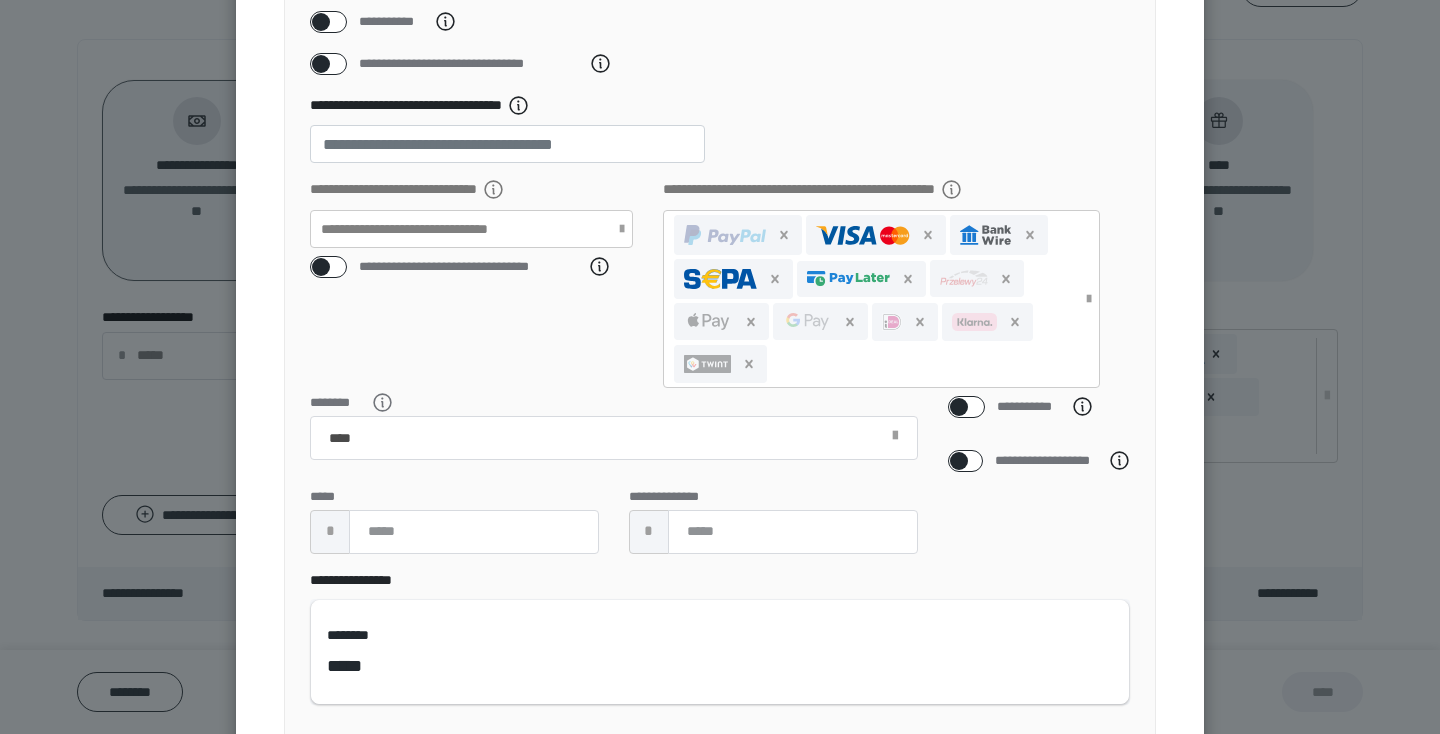 click on "********" at bounding box center [614, 428] 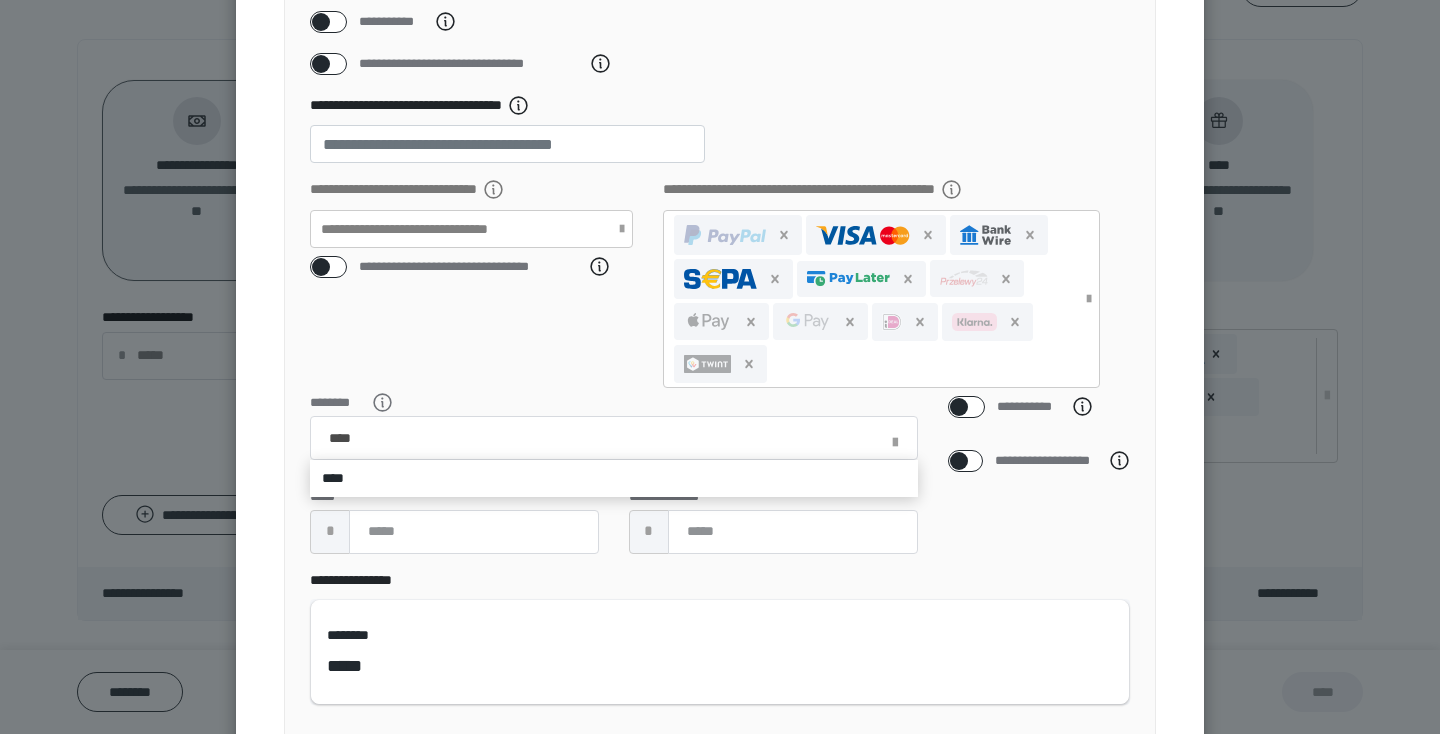 click at bounding box center [720, 367] 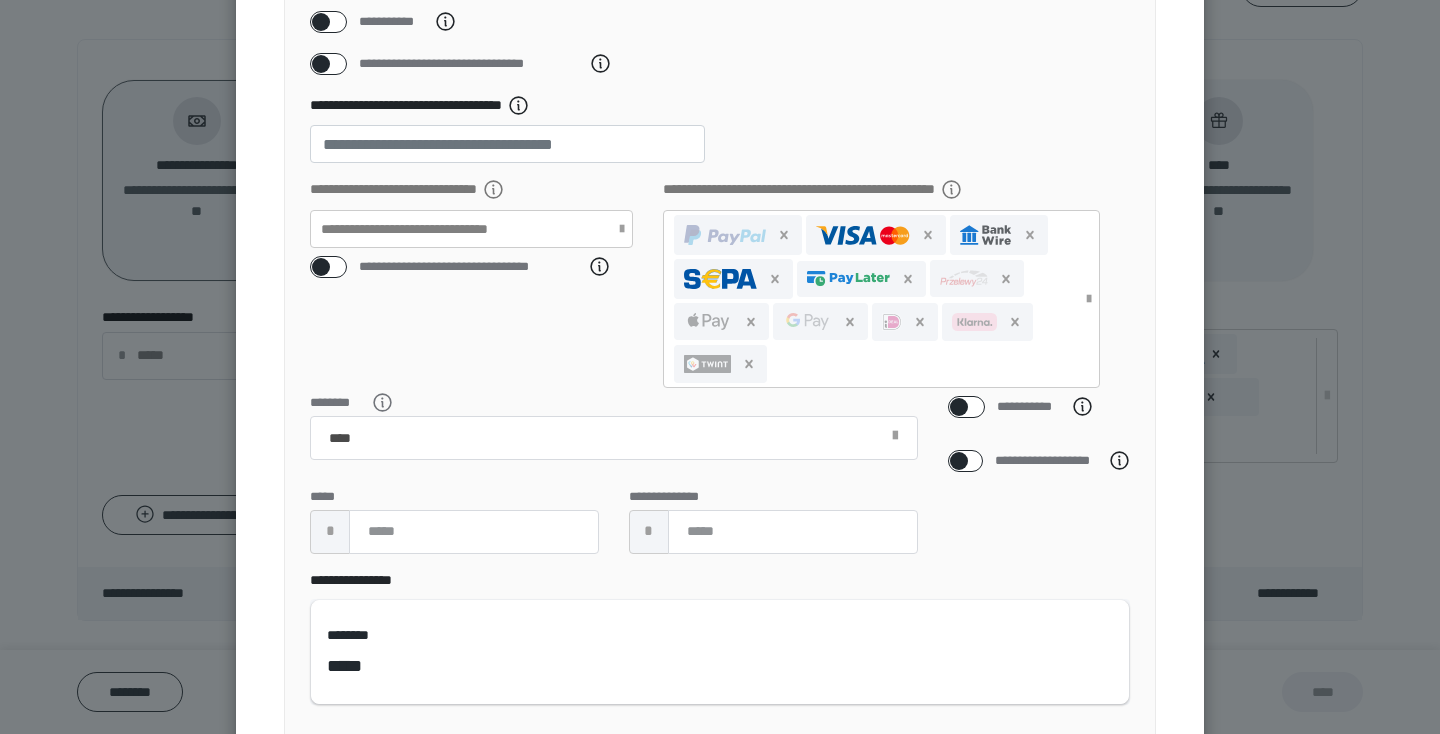 click on "**********" at bounding box center [720, 367] 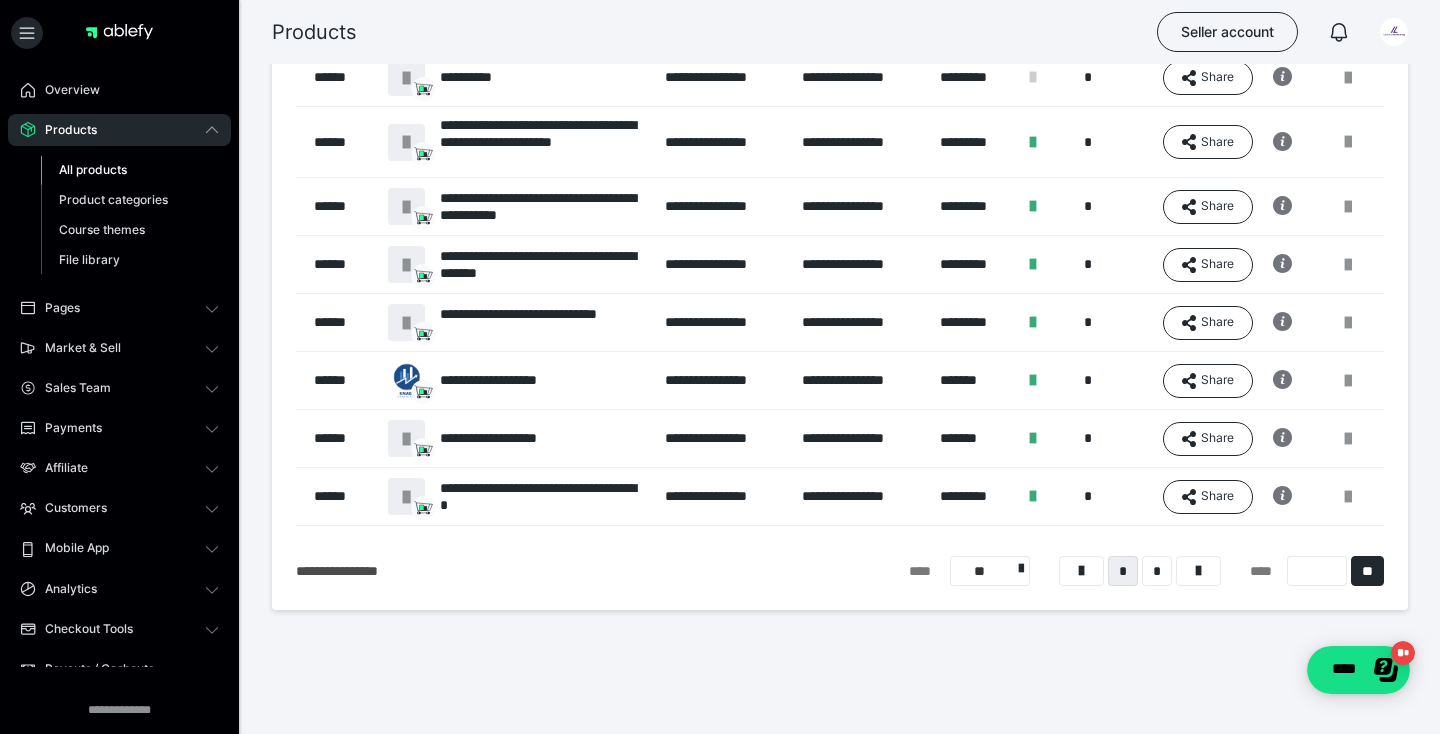 scroll, scrollTop: 251, scrollLeft: 0, axis: vertical 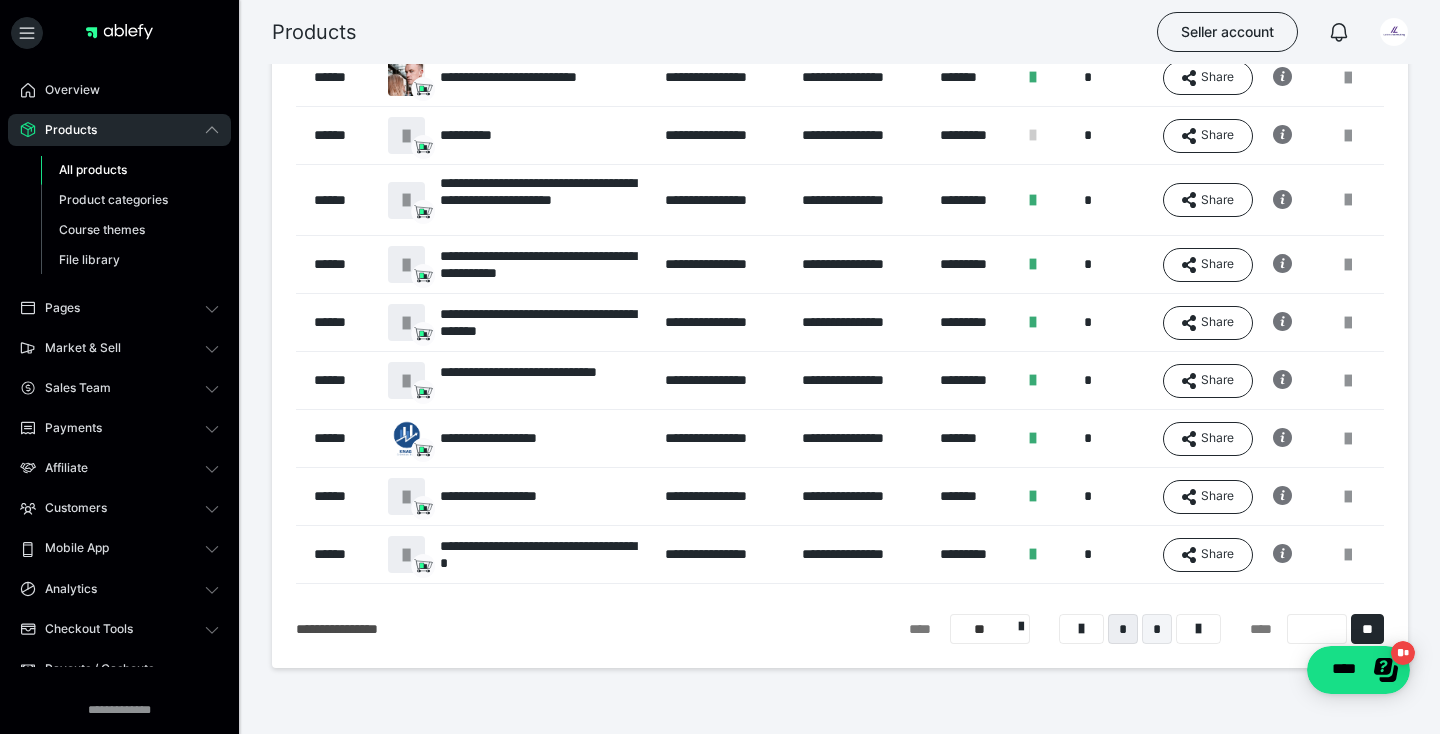 click on "*" at bounding box center (1157, 629) 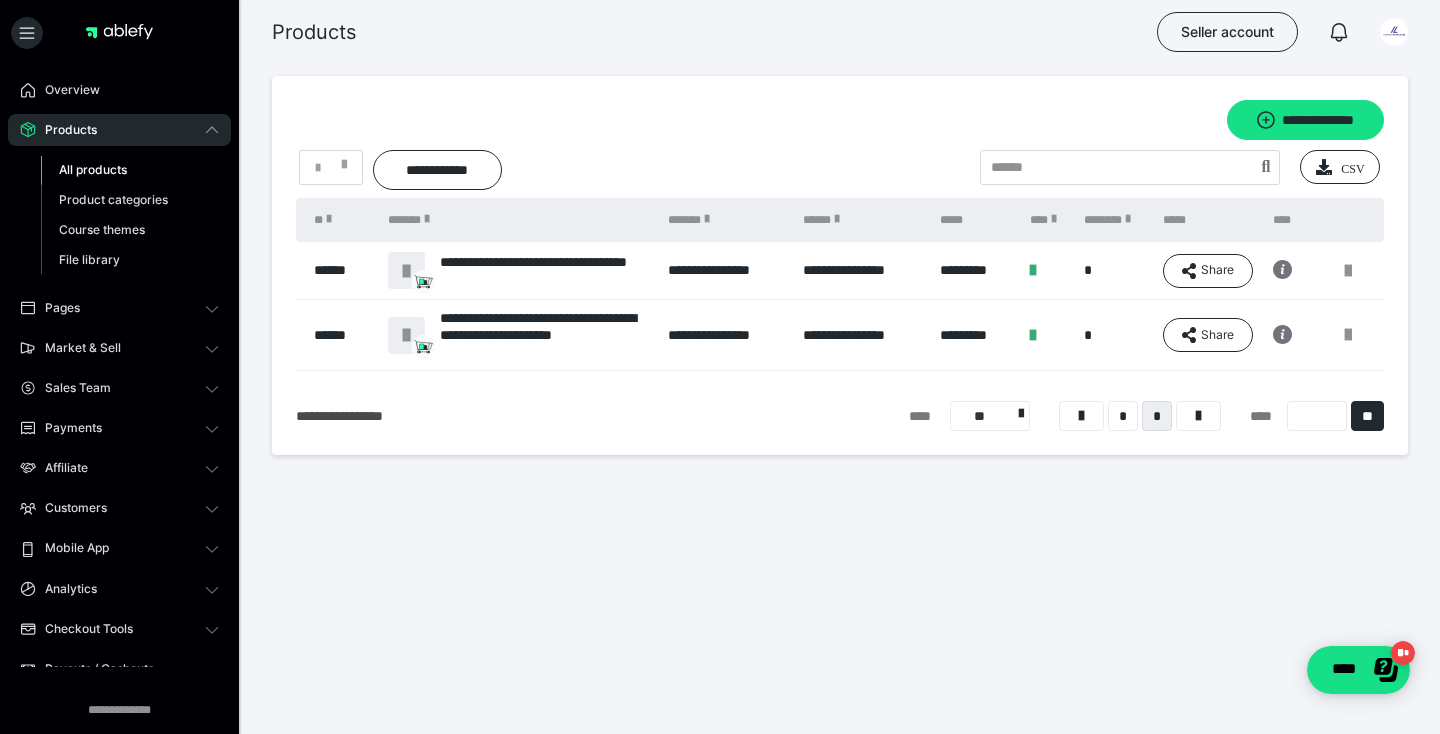 scroll, scrollTop: 0, scrollLeft: 0, axis: both 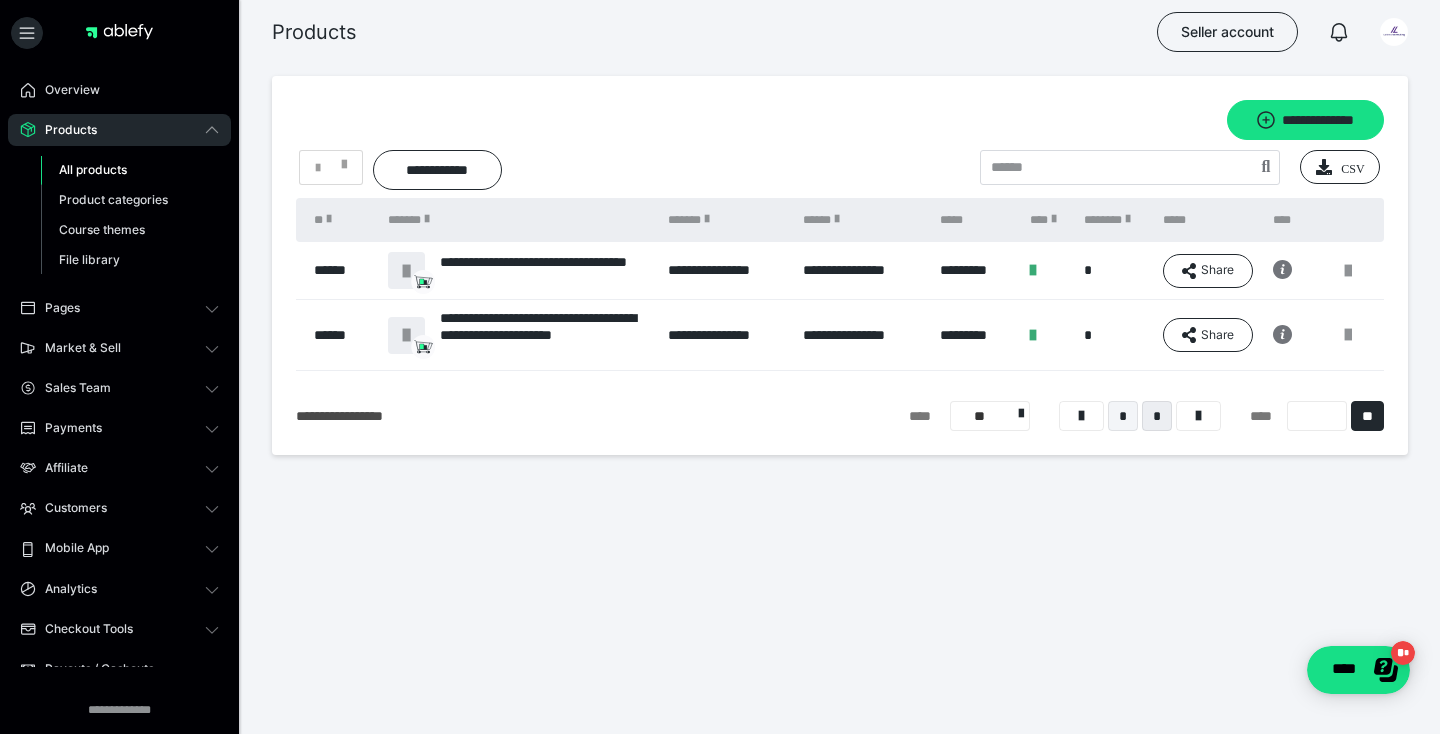 click on "*" at bounding box center [1123, 416] 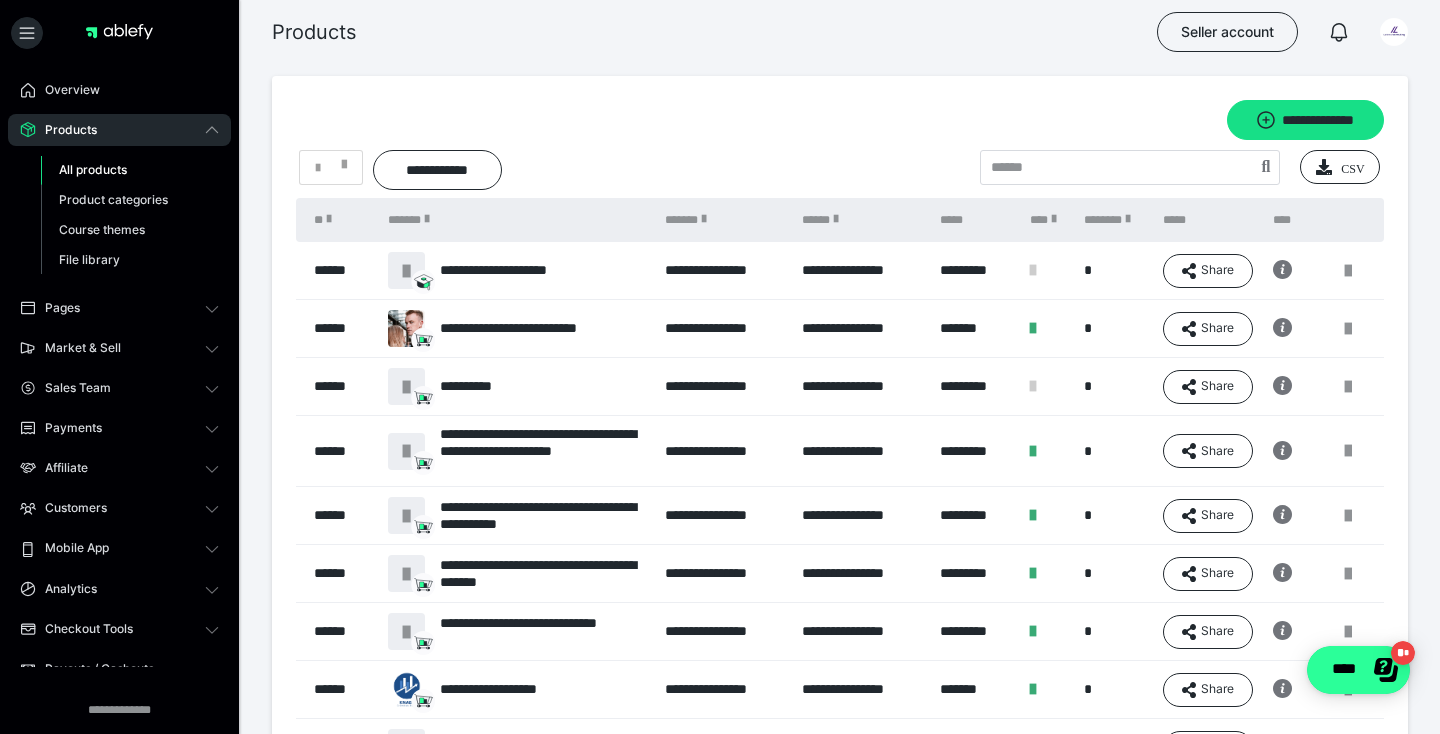 click on "****" at bounding box center (1358, 670) 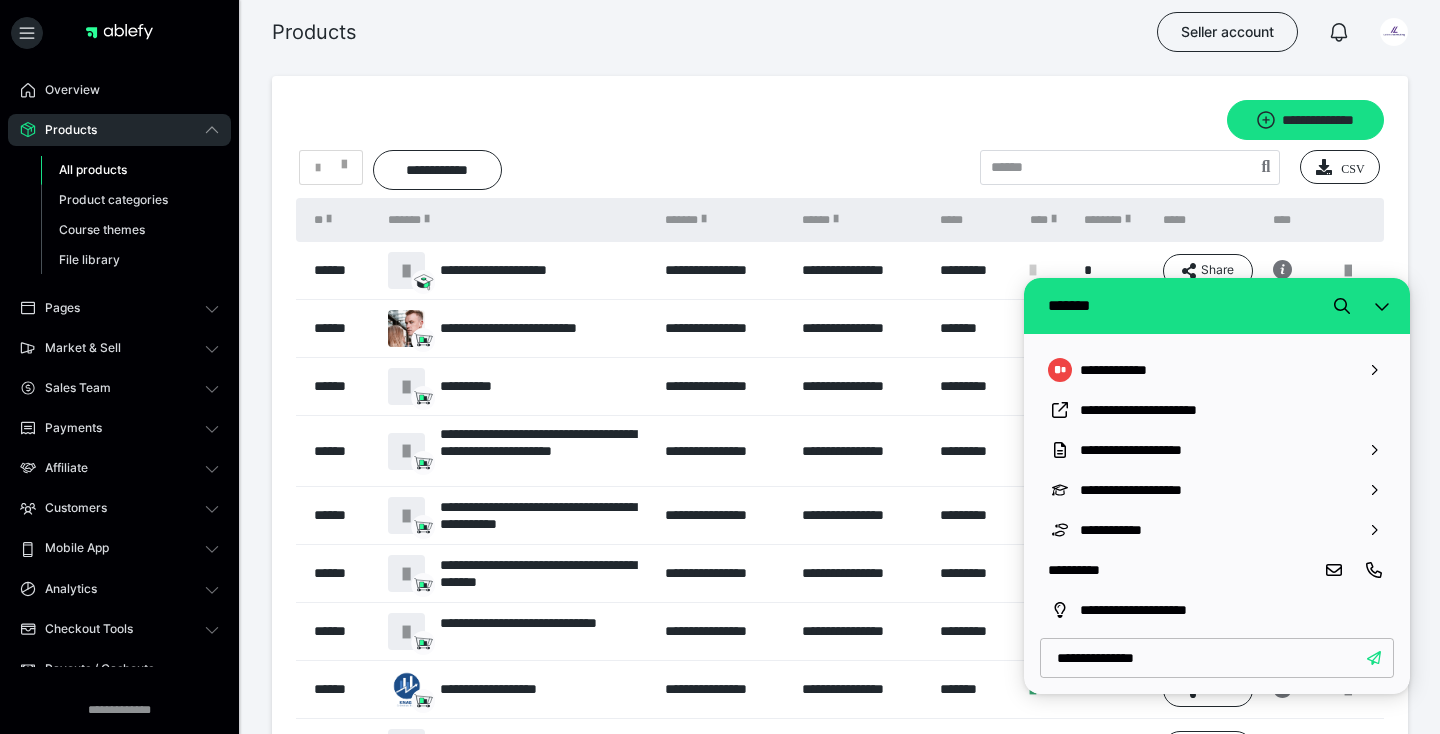 type on "**********" 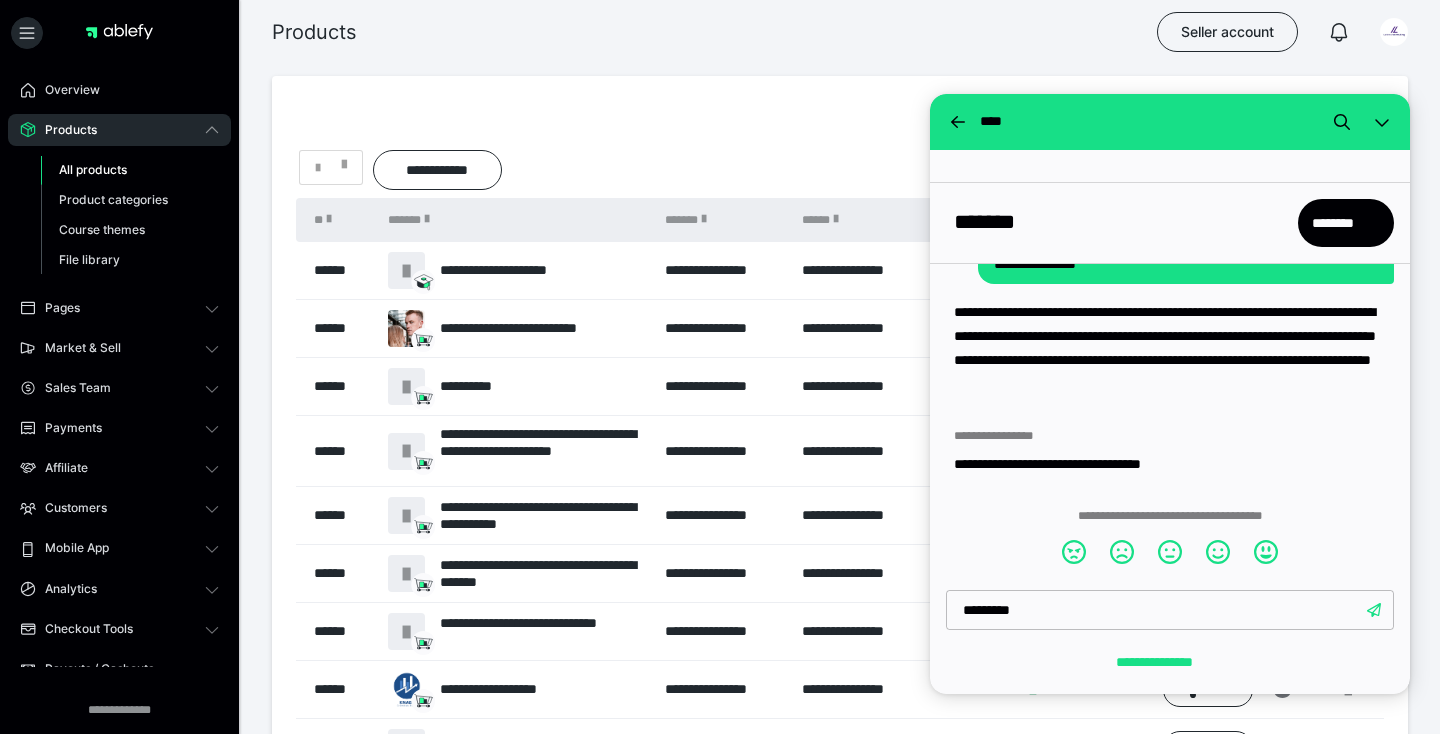 scroll, scrollTop: 118, scrollLeft: 0, axis: vertical 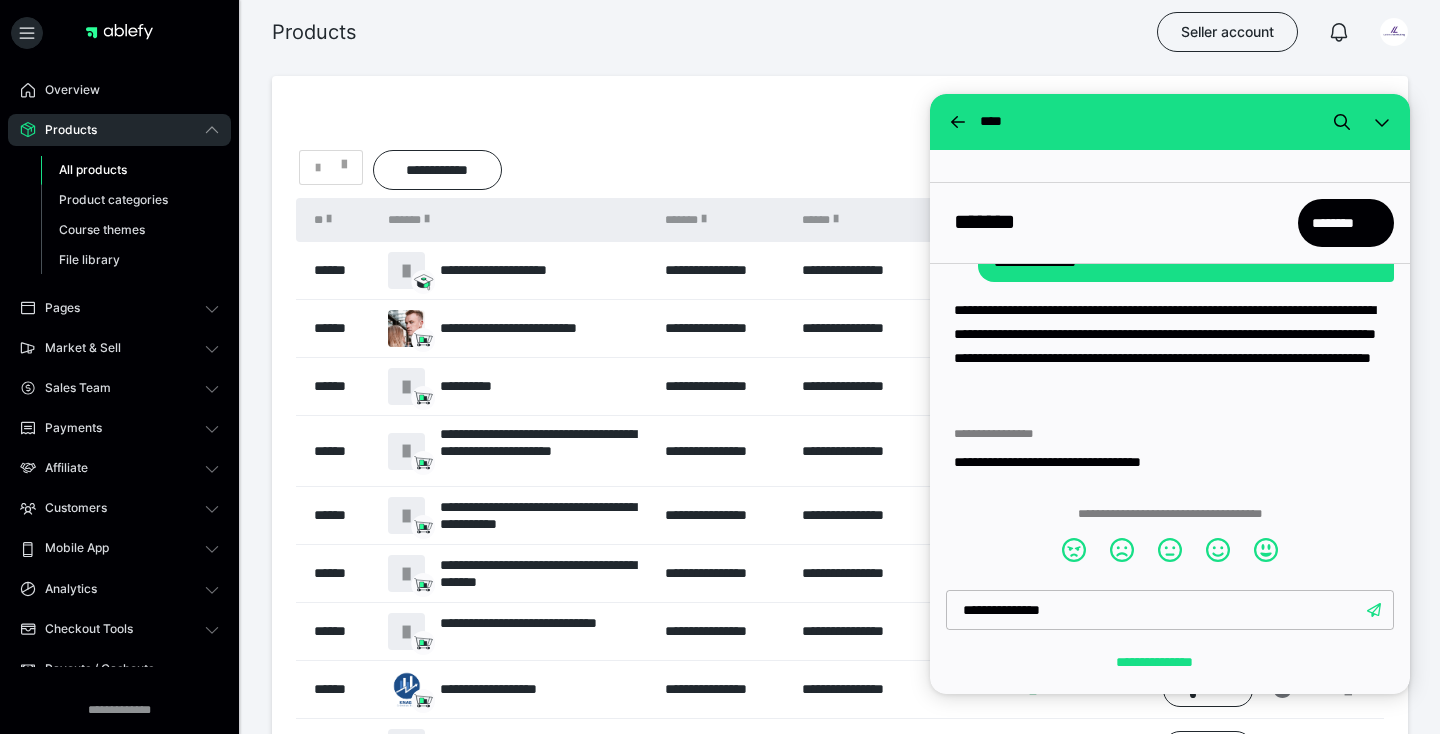 type on "**********" 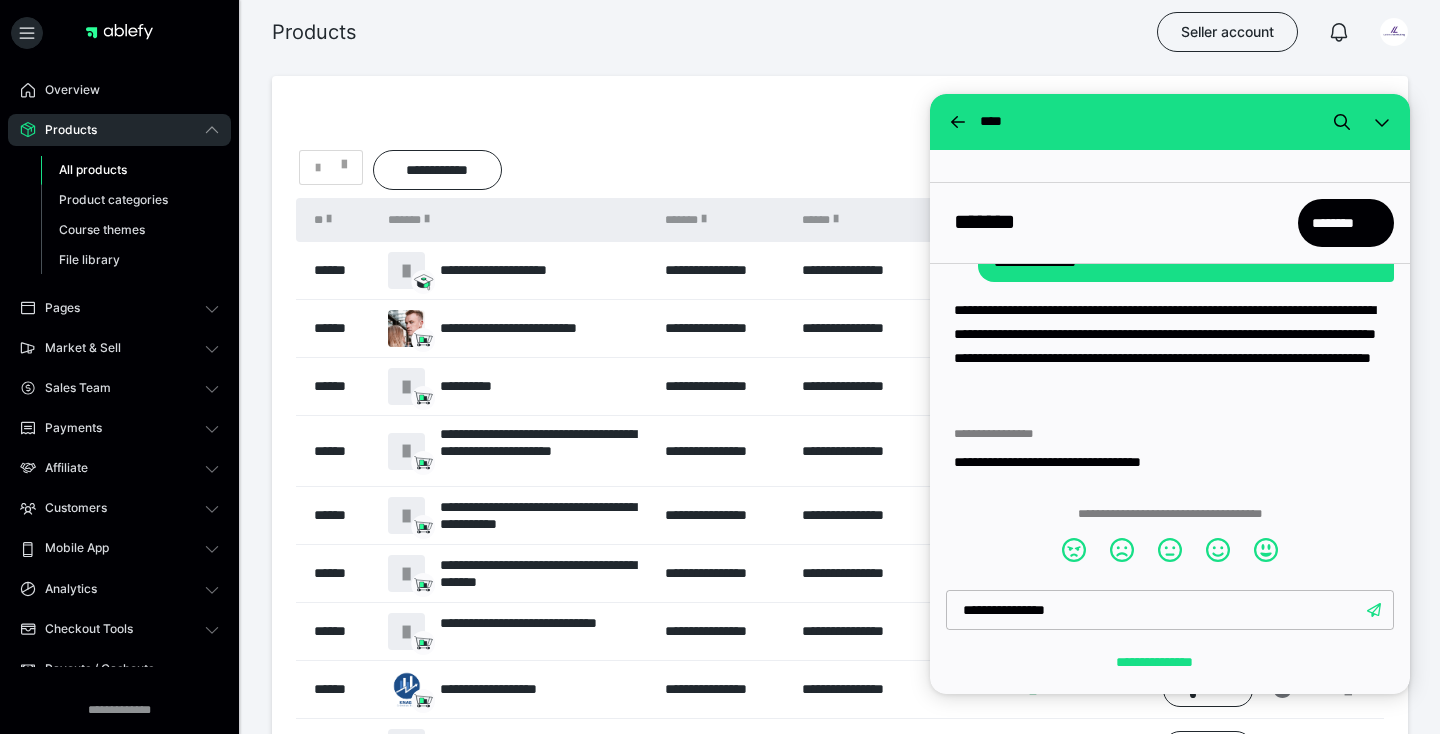 type 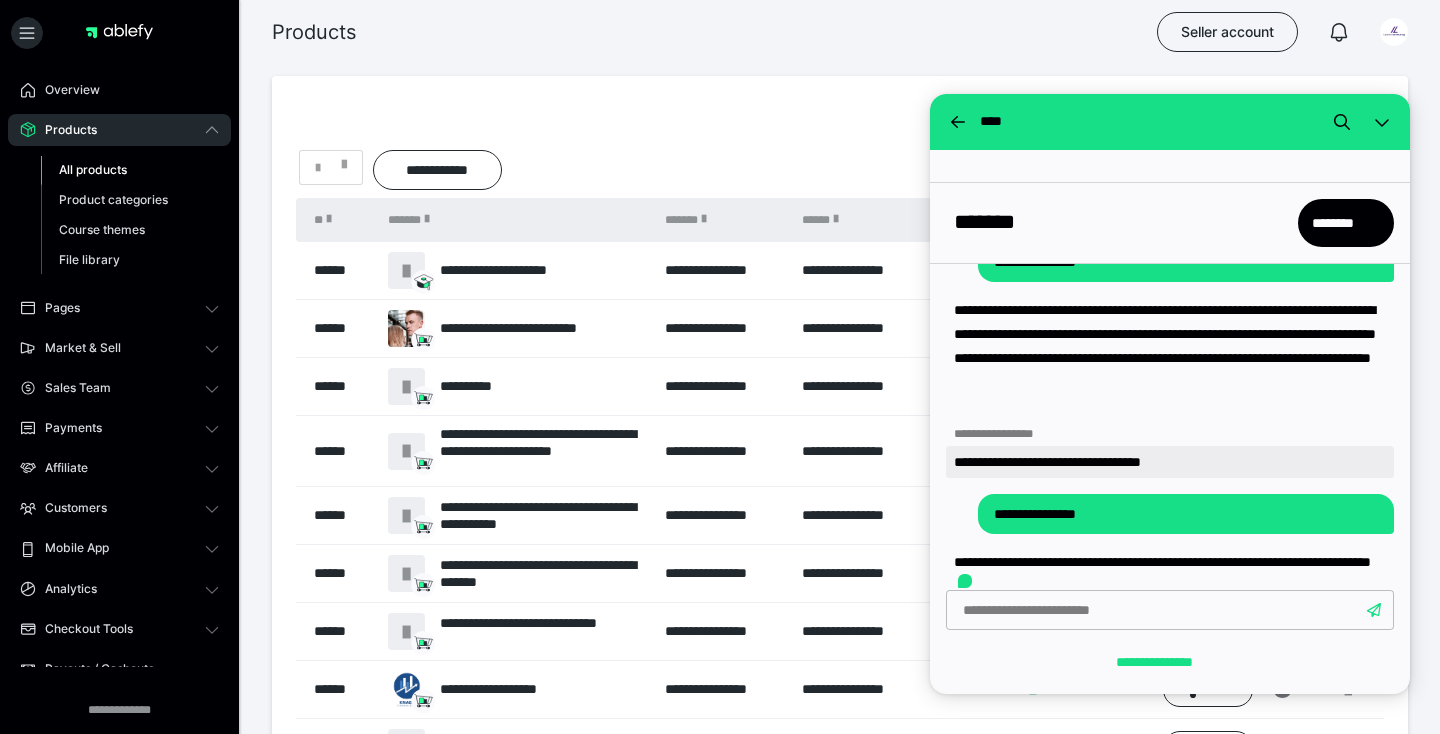 scroll, scrollTop: 142, scrollLeft: 0, axis: vertical 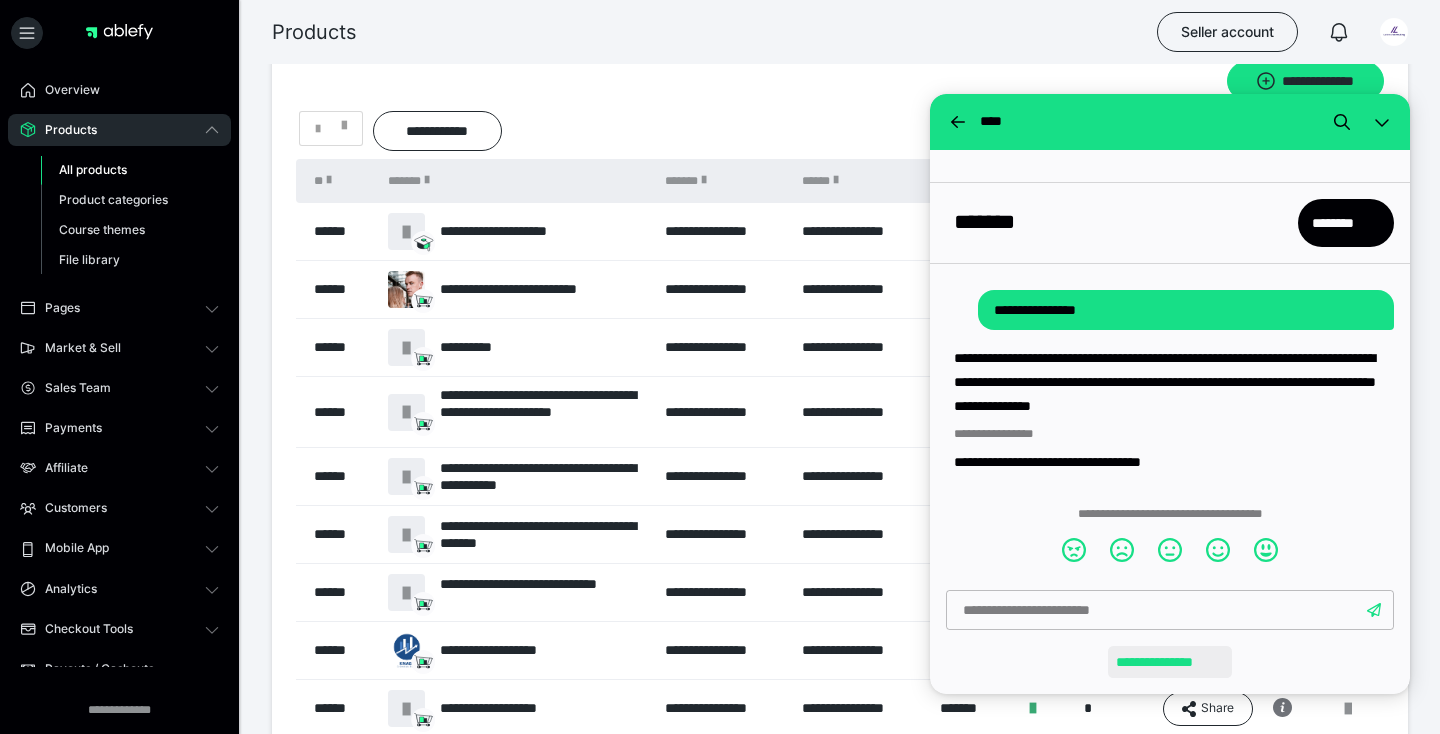 click on "**********" at bounding box center (1169, 662) 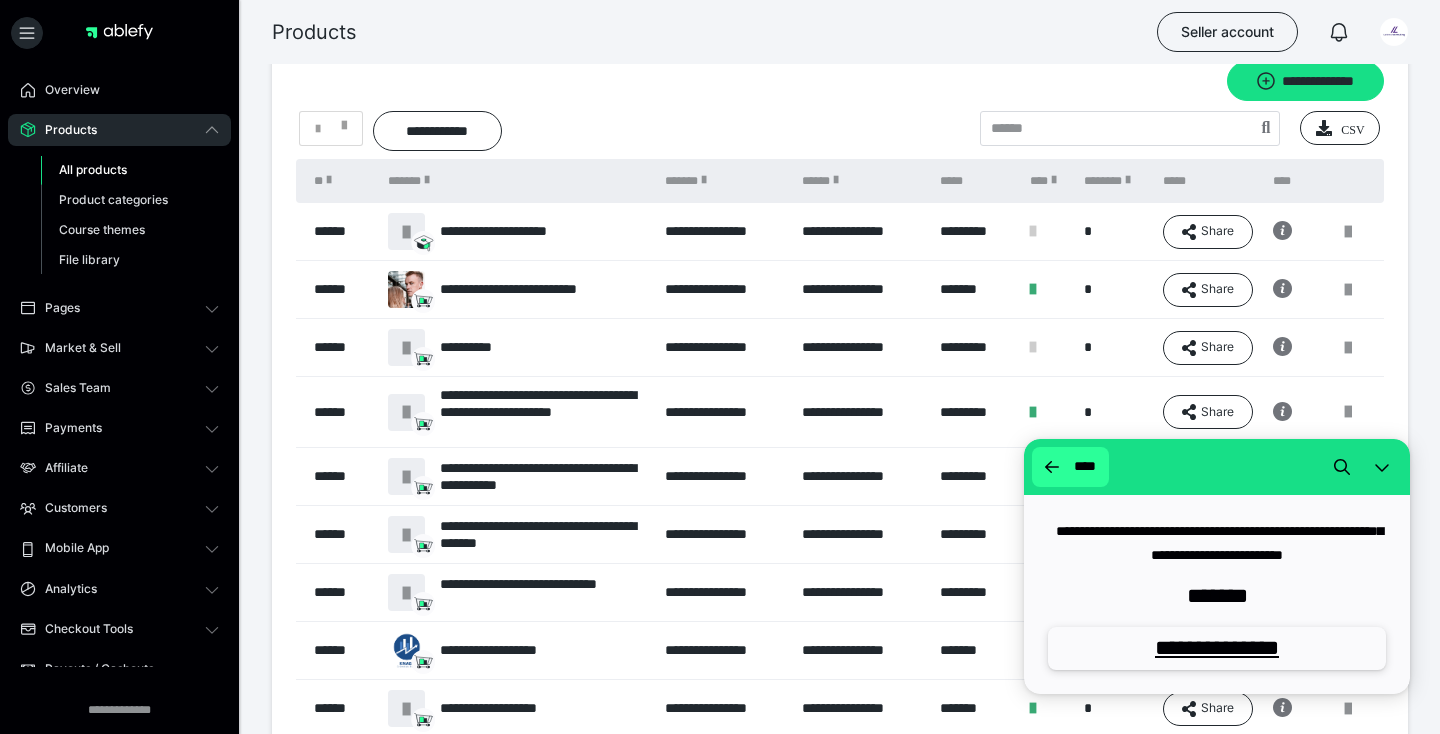 click on "****" at bounding box center [1070, 467] 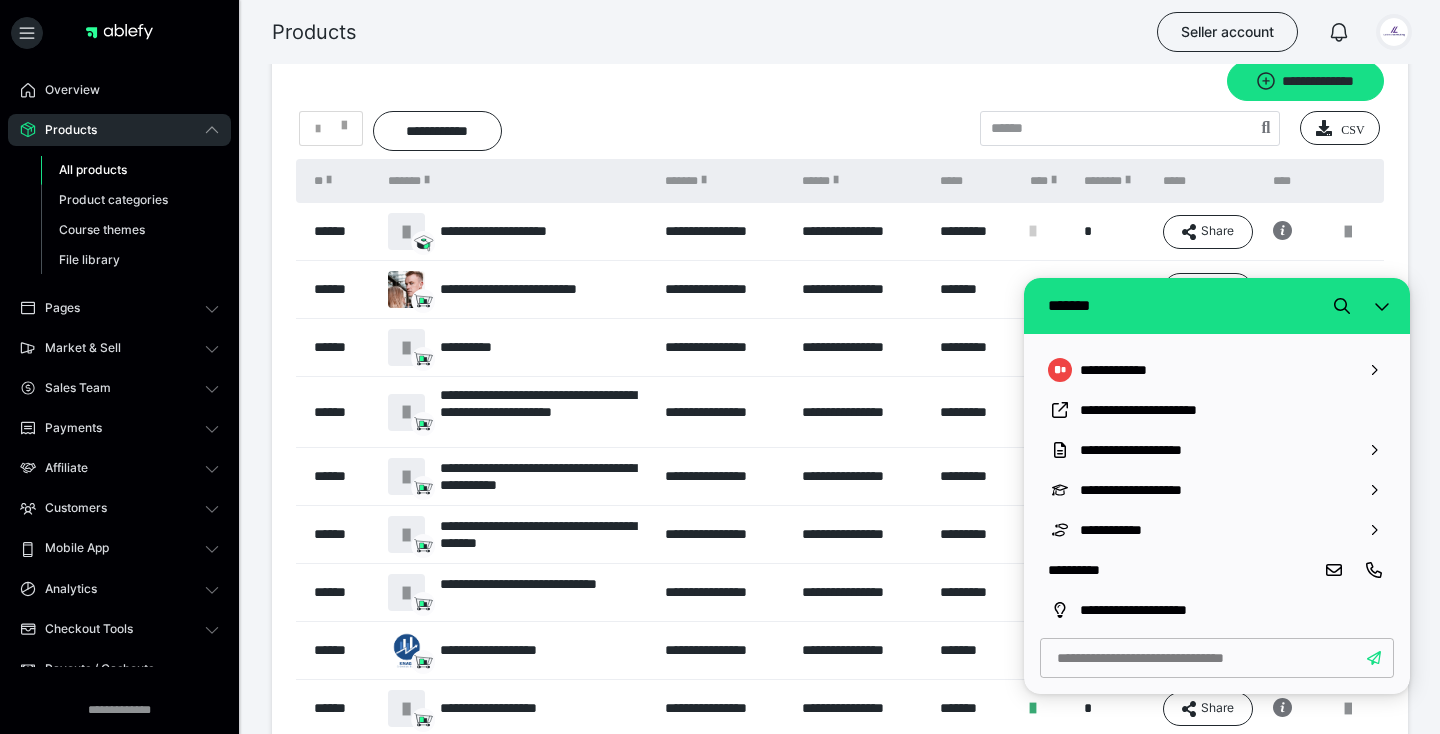 click at bounding box center (1394, 32) 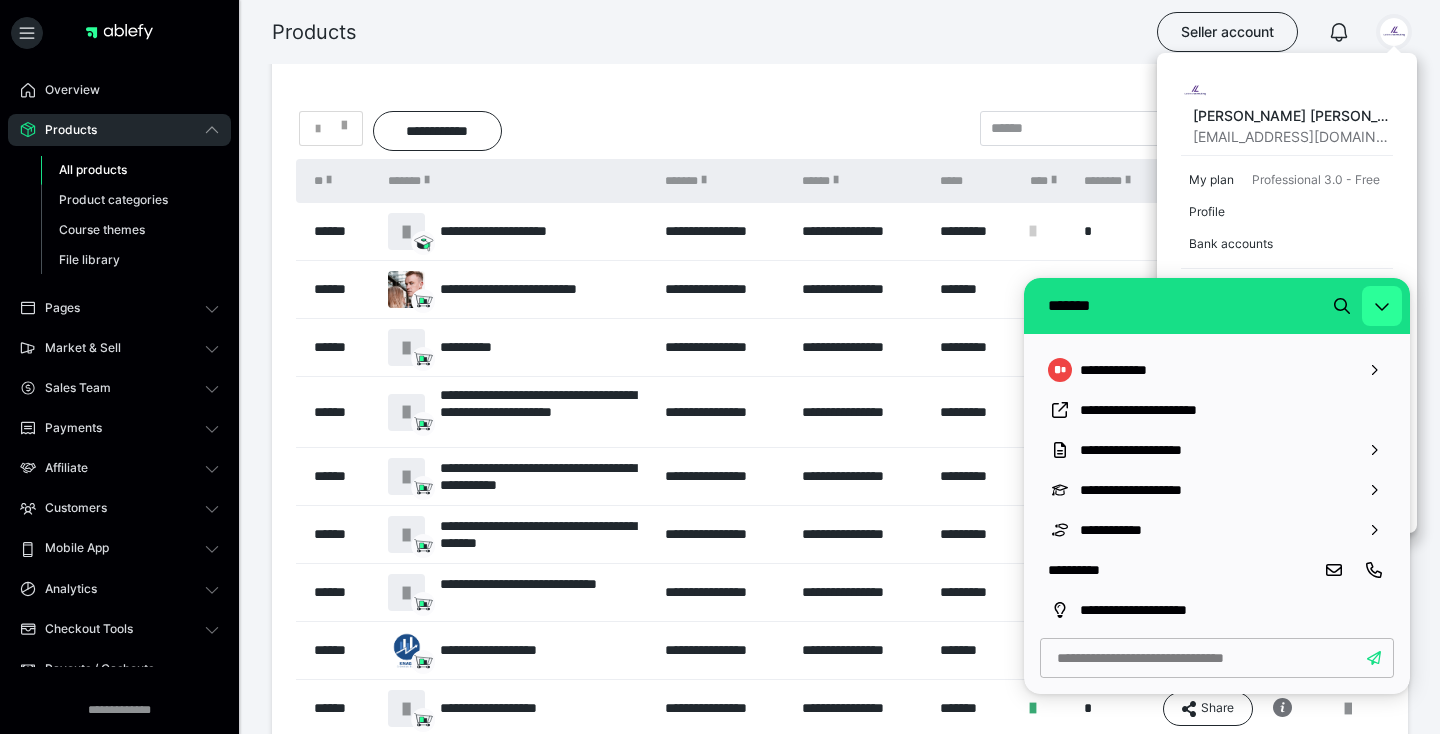 click at bounding box center [1382, 306] 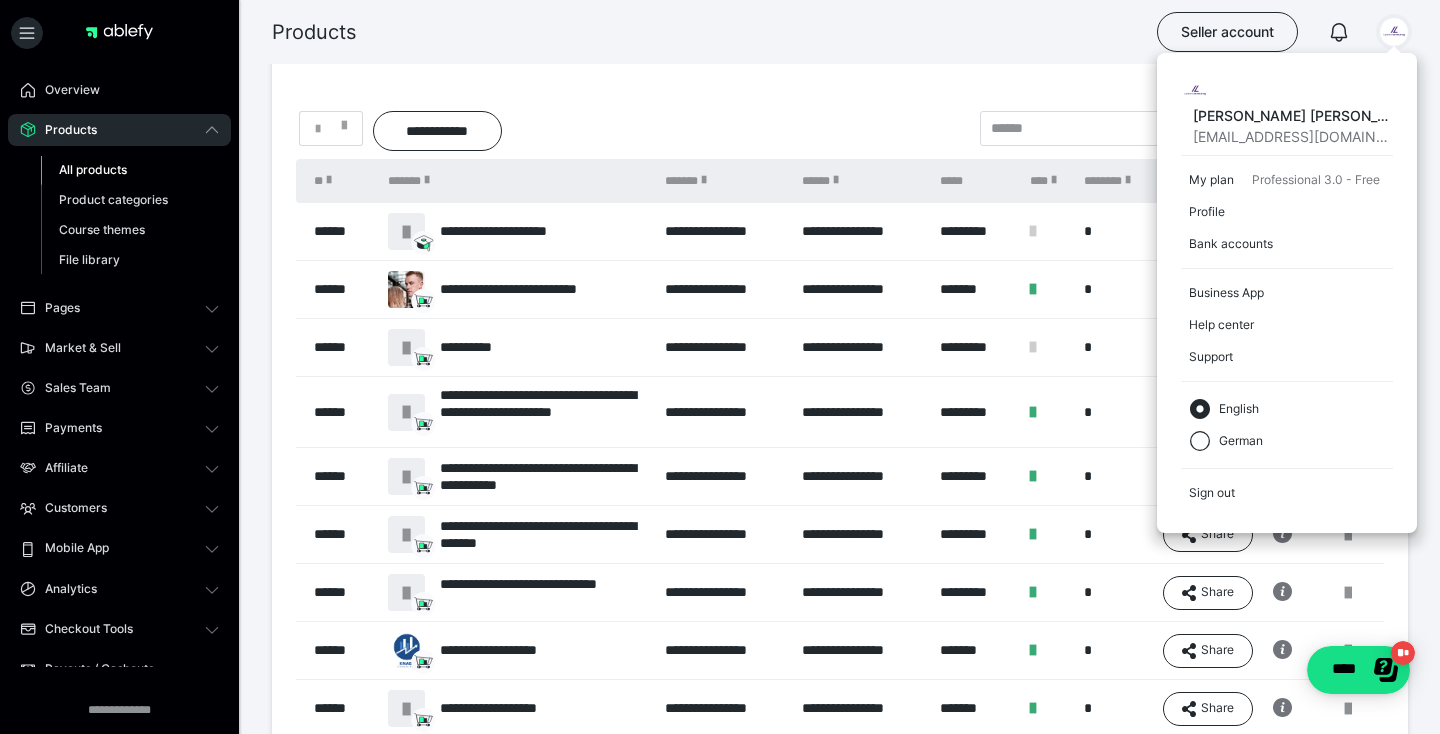 scroll, scrollTop: 0, scrollLeft: 0, axis: both 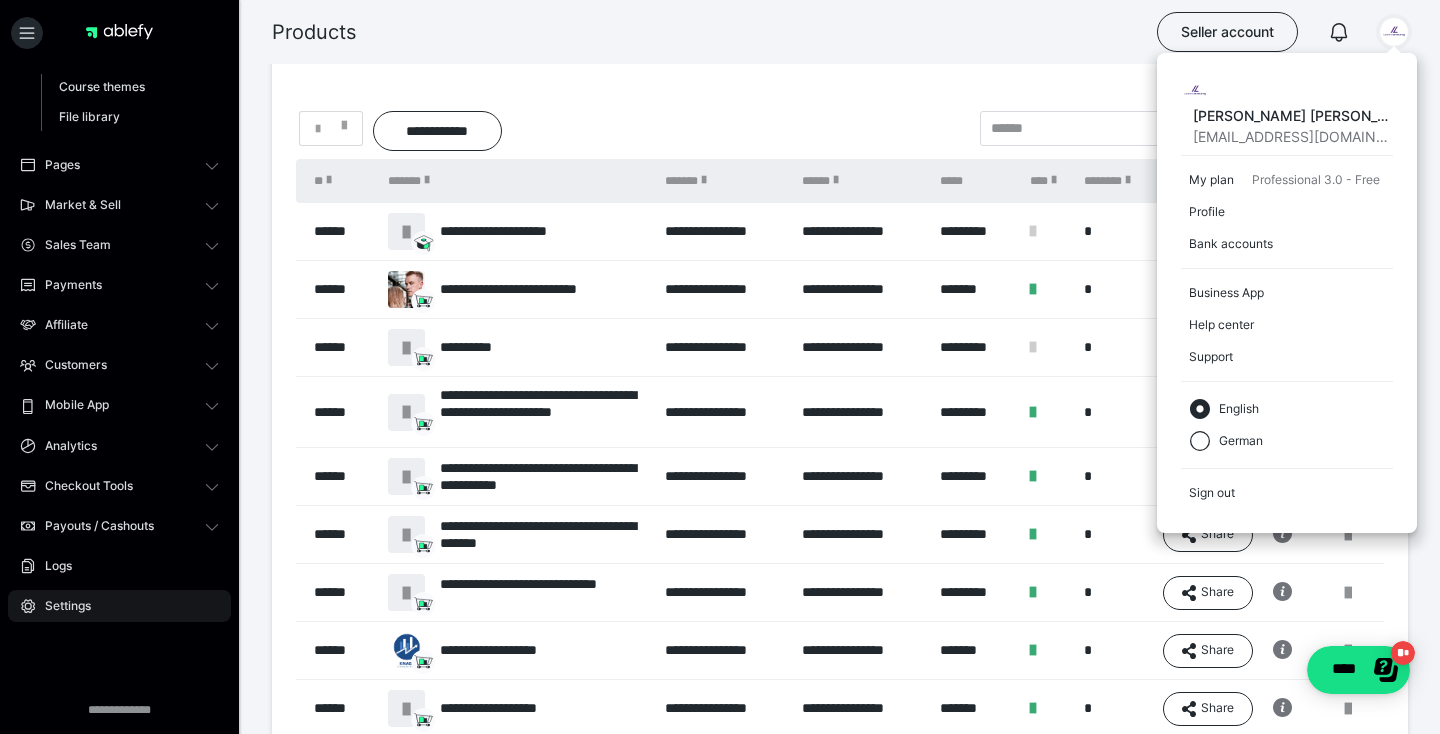 click on "Settings" at bounding box center (119, 606) 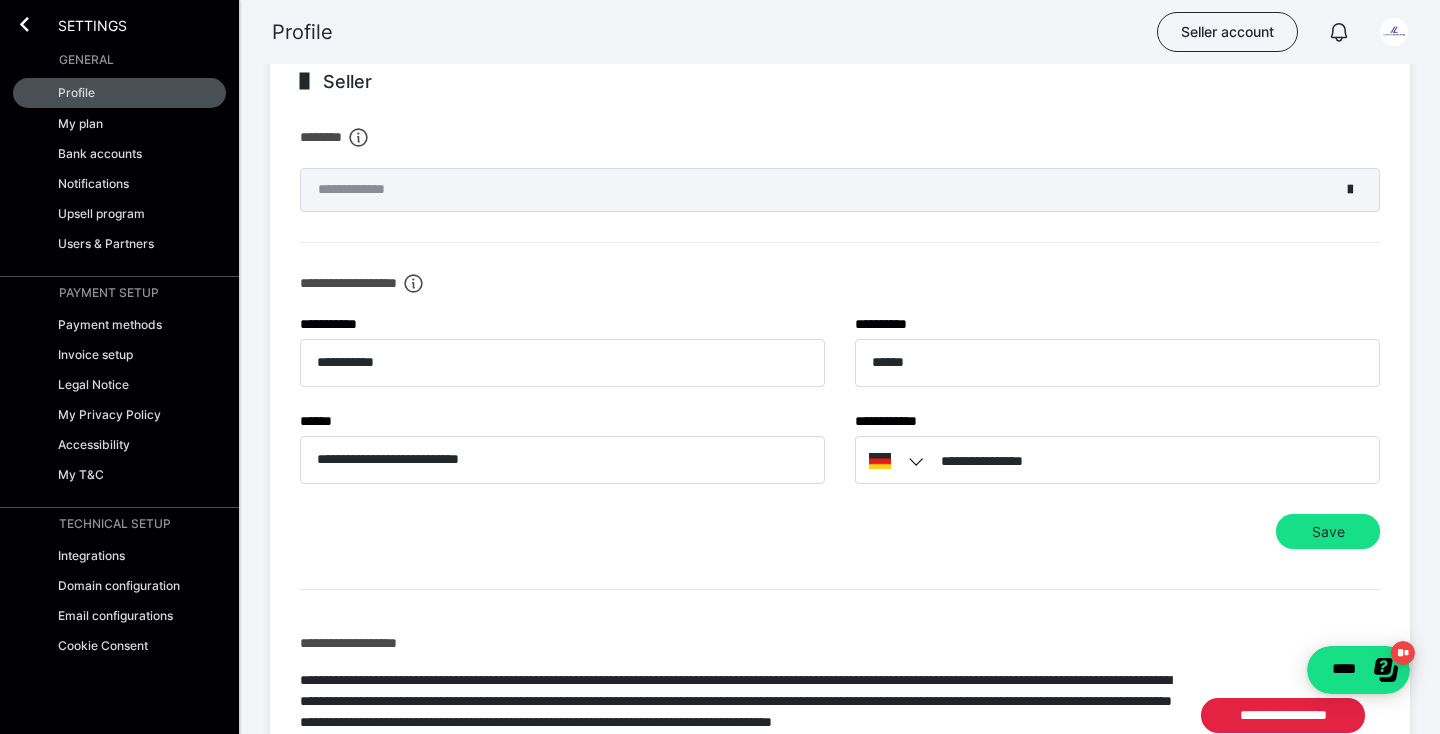 scroll, scrollTop: 0, scrollLeft: 0, axis: both 